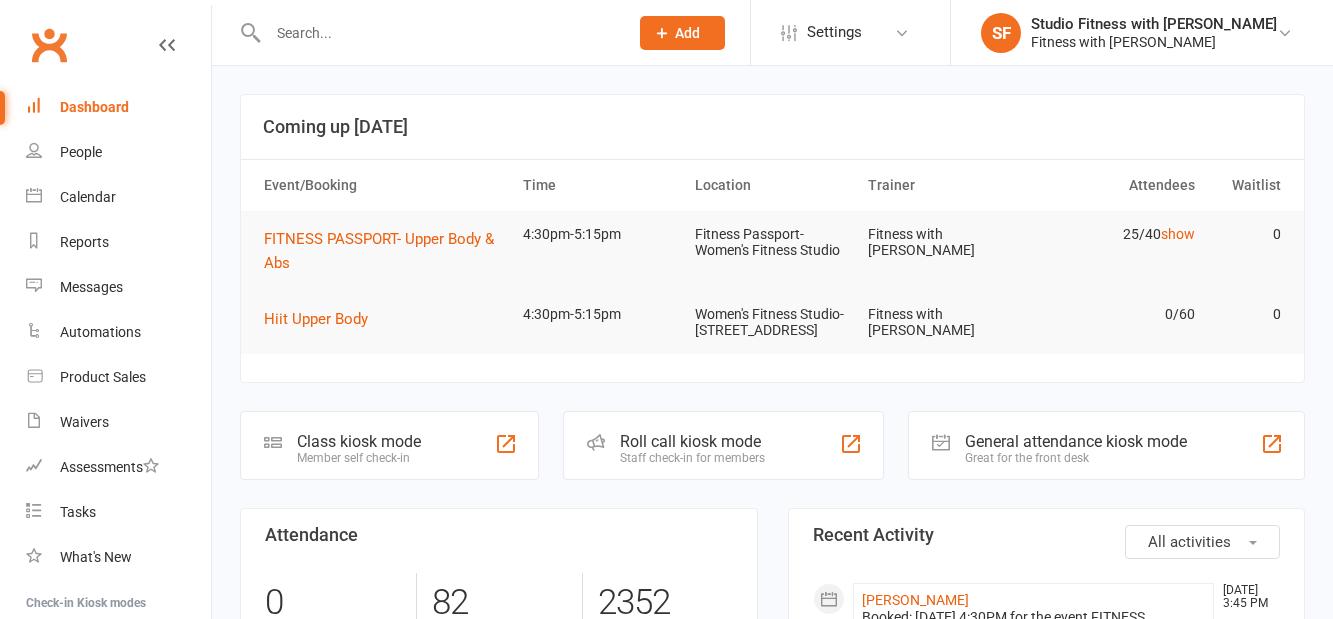 scroll, scrollTop: 0, scrollLeft: 0, axis: both 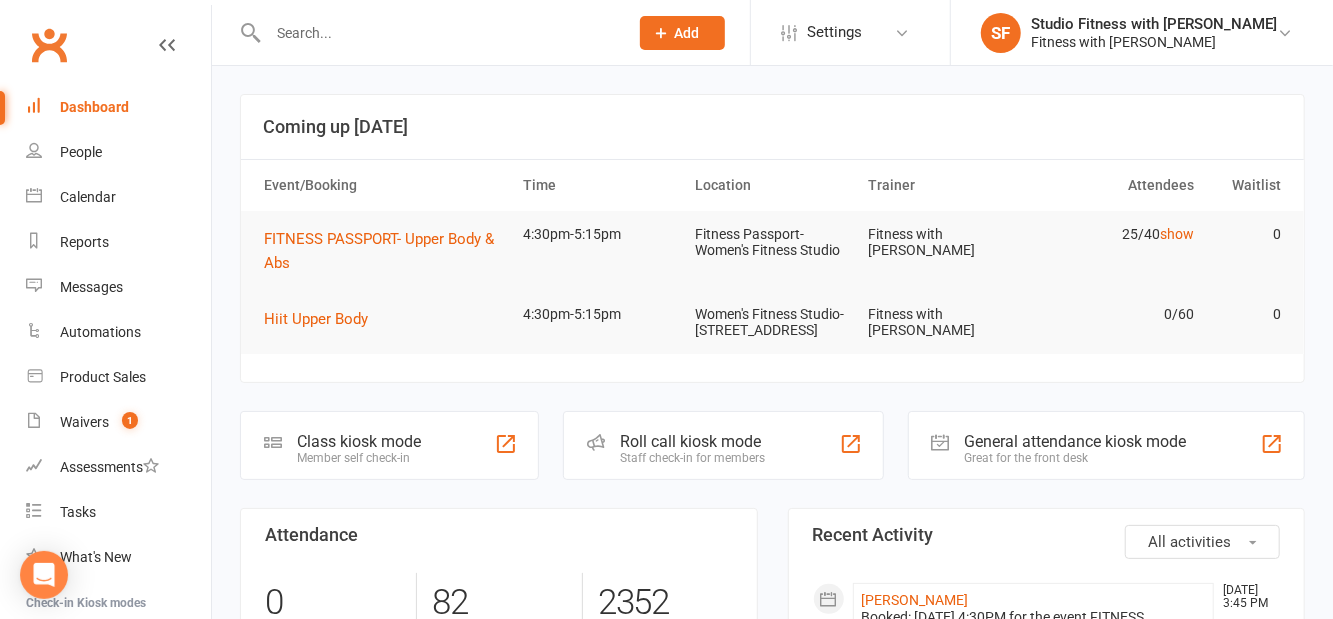 click 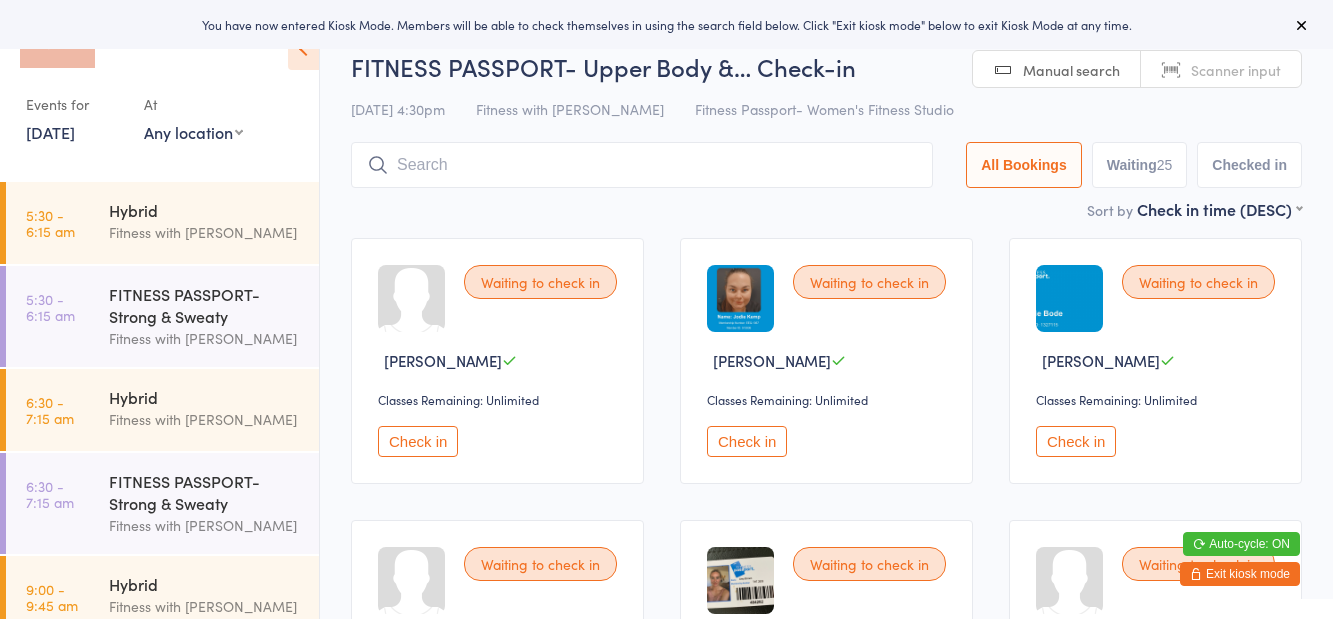 scroll, scrollTop: 0, scrollLeft: 0, axis: both 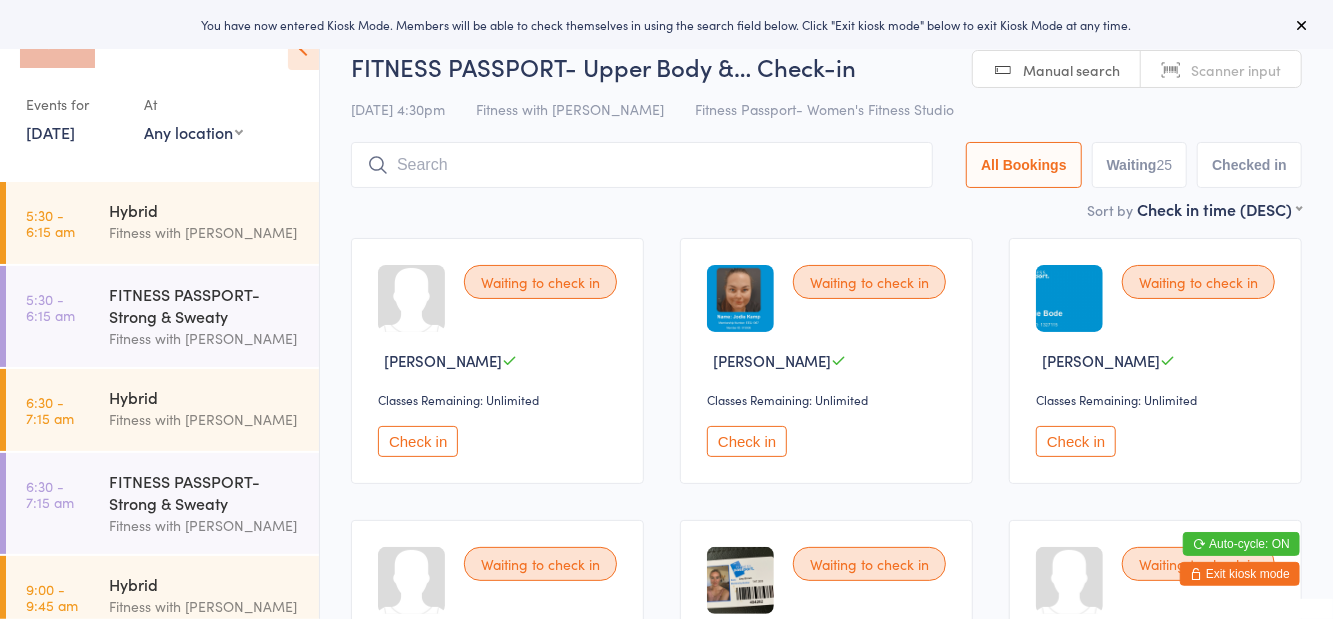 click on "Any location Women's Fitness Studio-  [STREET_ADDRESS], [GEOGRAPHIC_DATA] Fitness Passport- Women's Fitness Studio" at bounding box center (193, 132) 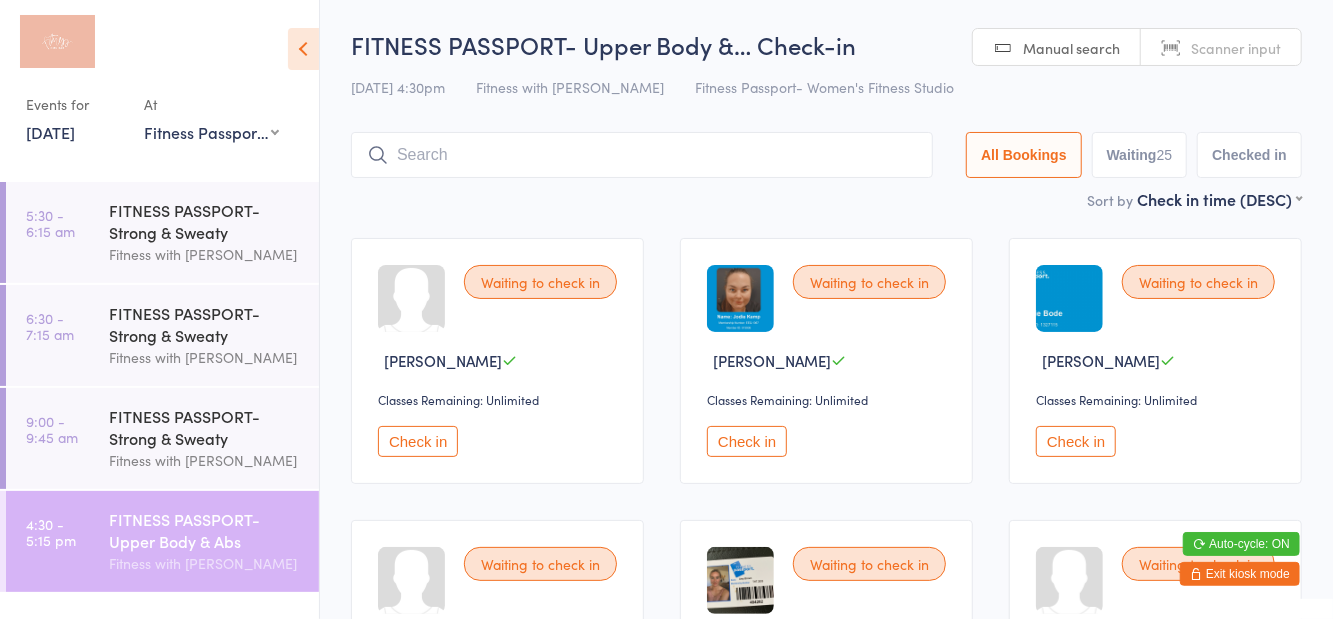 click on "[DATE] 4:30pm  Fitness with Zoe  Fitness Passport- Women's Fitness Studio" at bounding box center [826, 87] 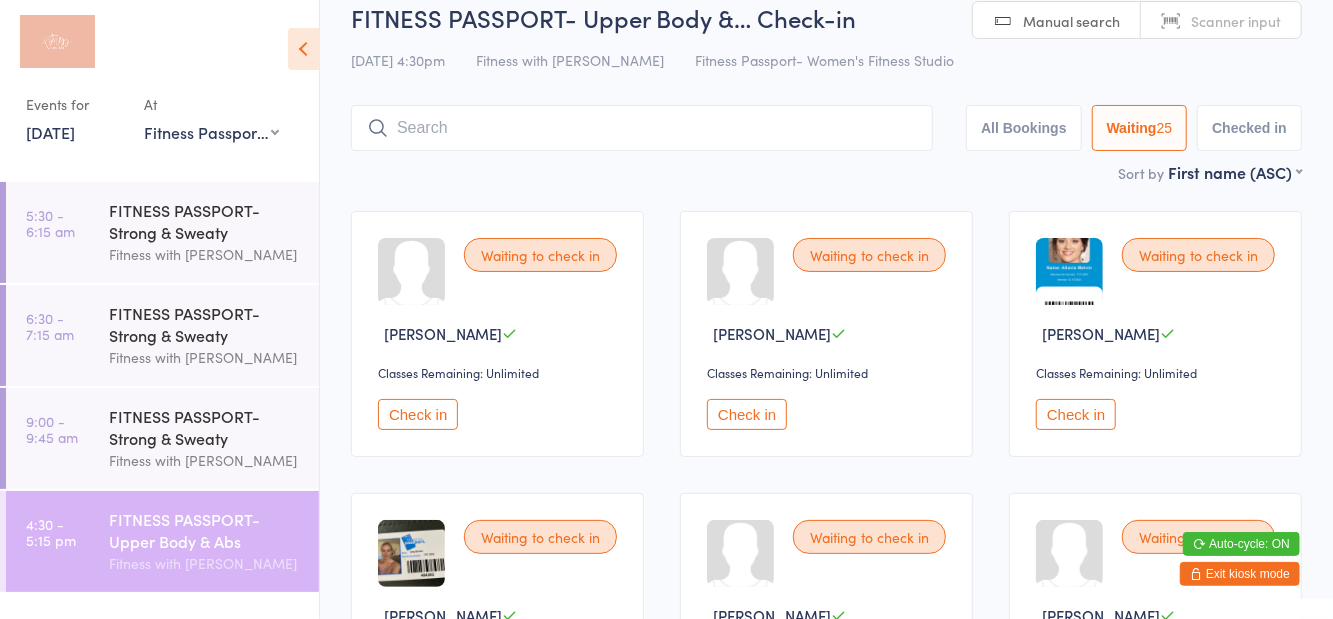 scroll, scrollTop: 0, scrollLeft: 0, axis: both 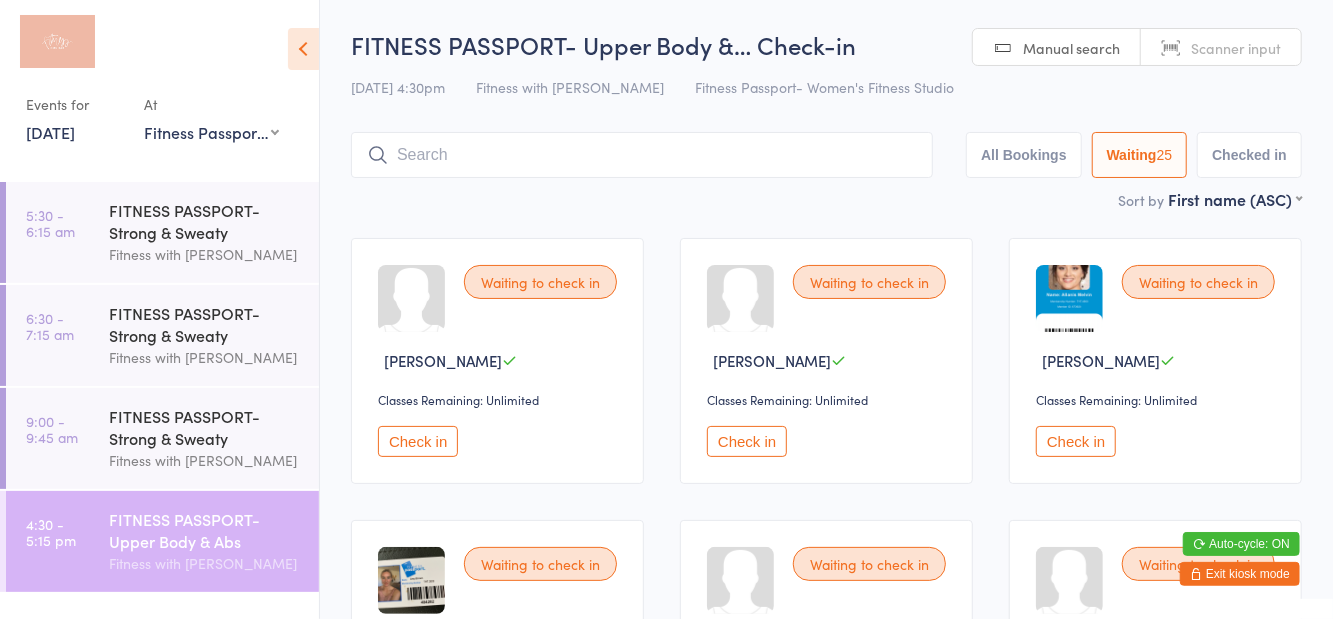 click on "Any location Women's Fitness Studio-  [STREET_ADDRESS], [GEOGRAPHIC_DATA] Fitness Passport- Women's Fitness Studio" at bounding box center (211, 132) 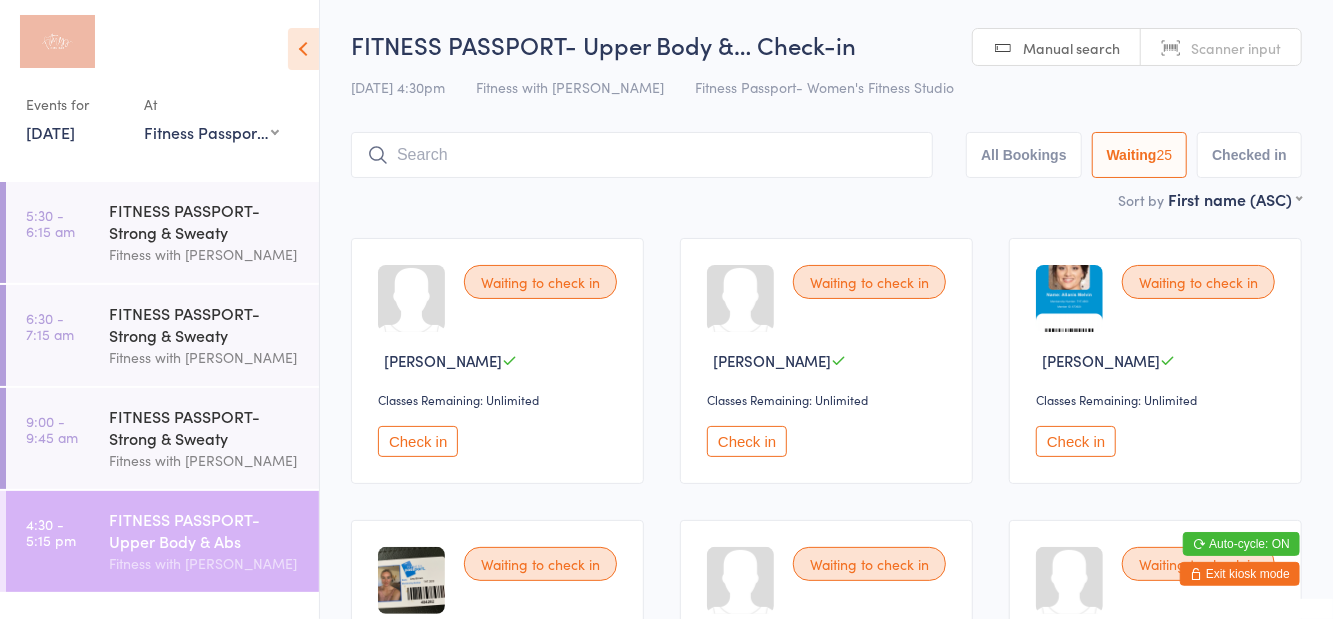 click at bounding box center (150, 47) 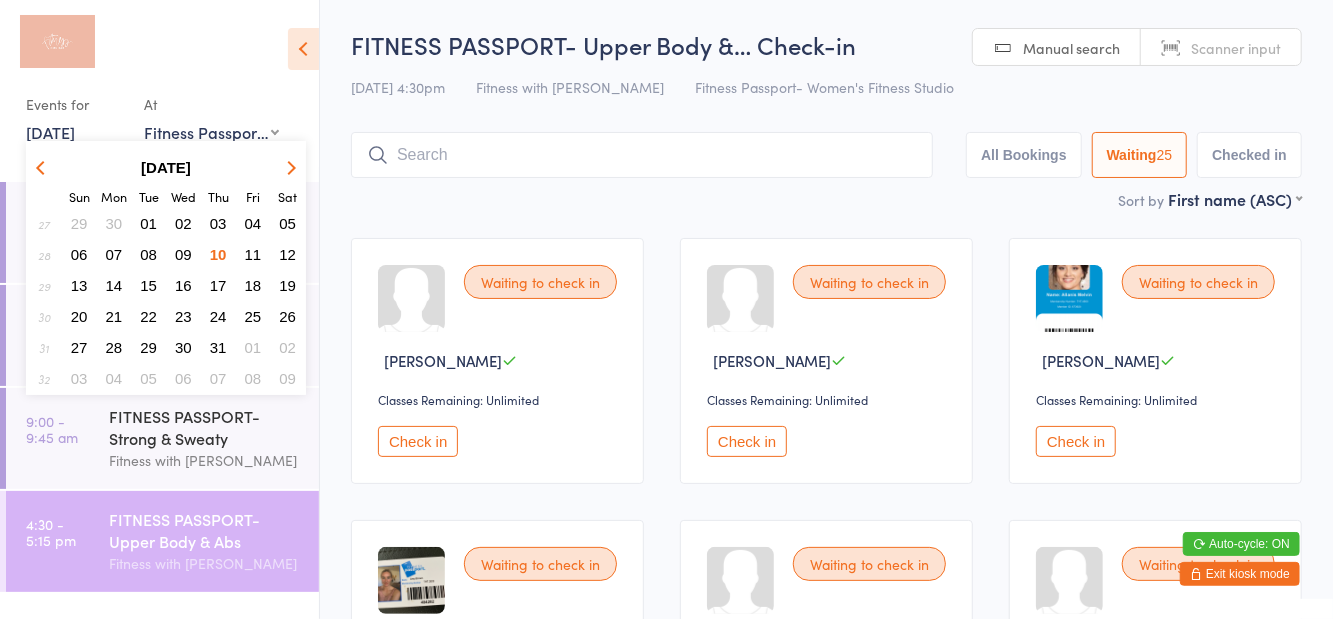 click on "11" at bounding box center [253, 254] 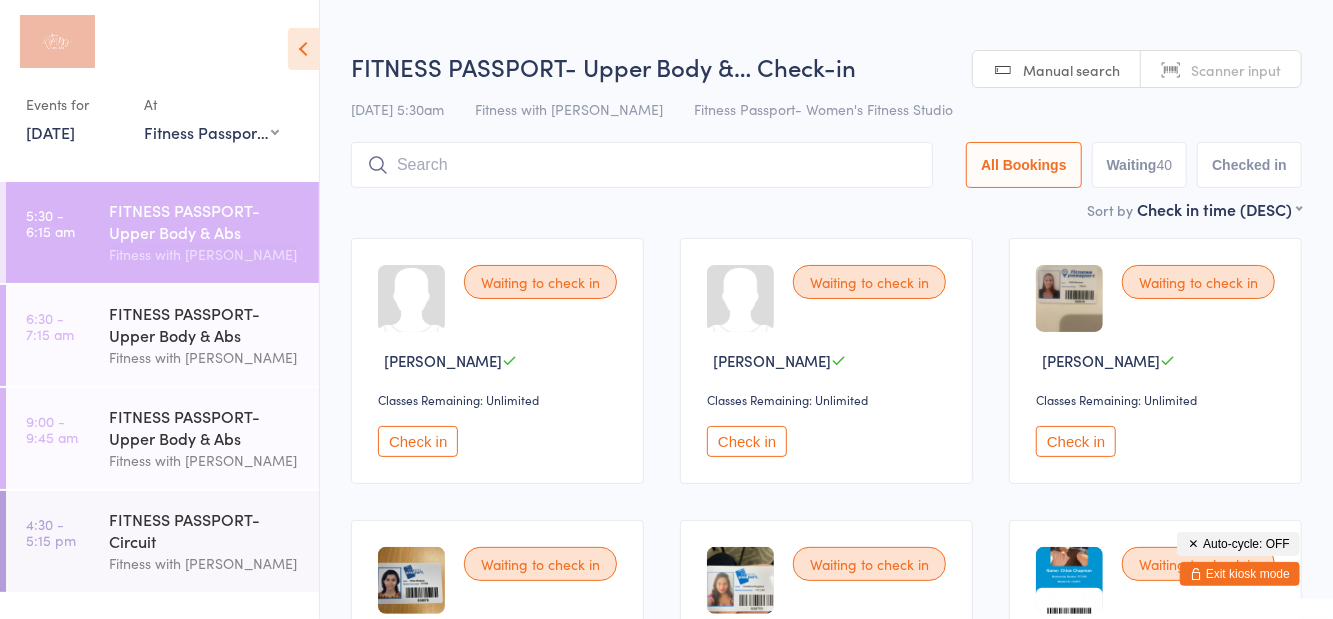 click at bounding box center (150, 47) 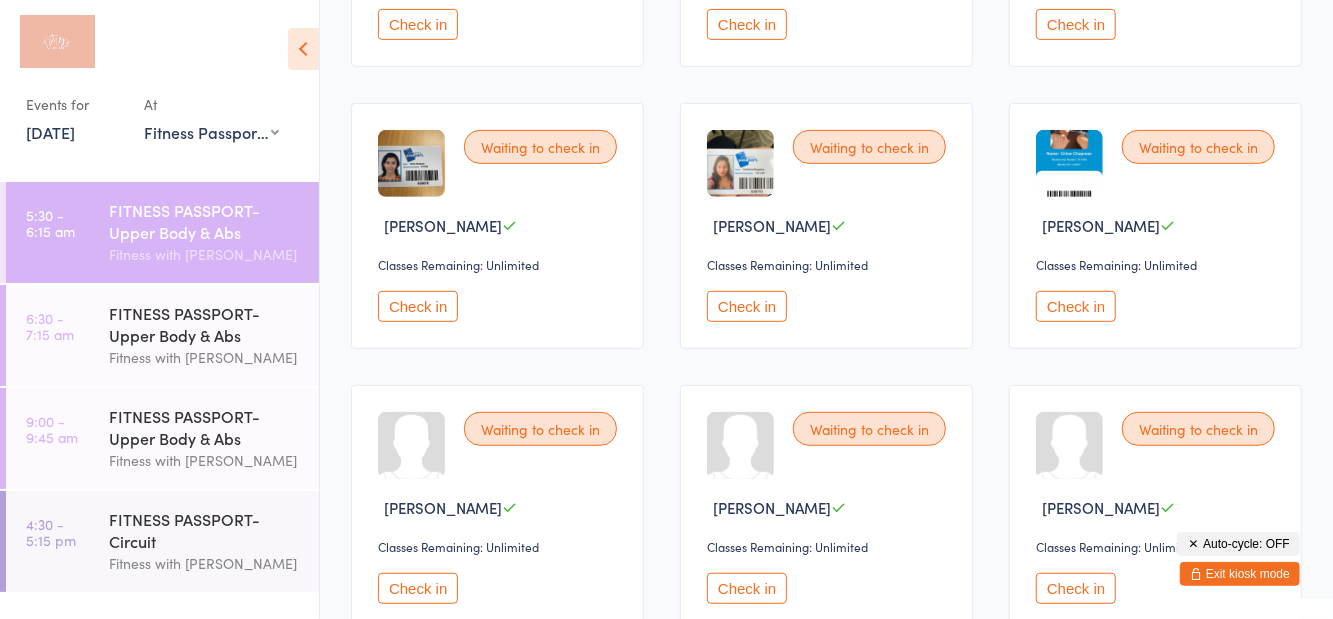 scroll, scrollTop: 416, scrollLeft: 0, axis: vertical 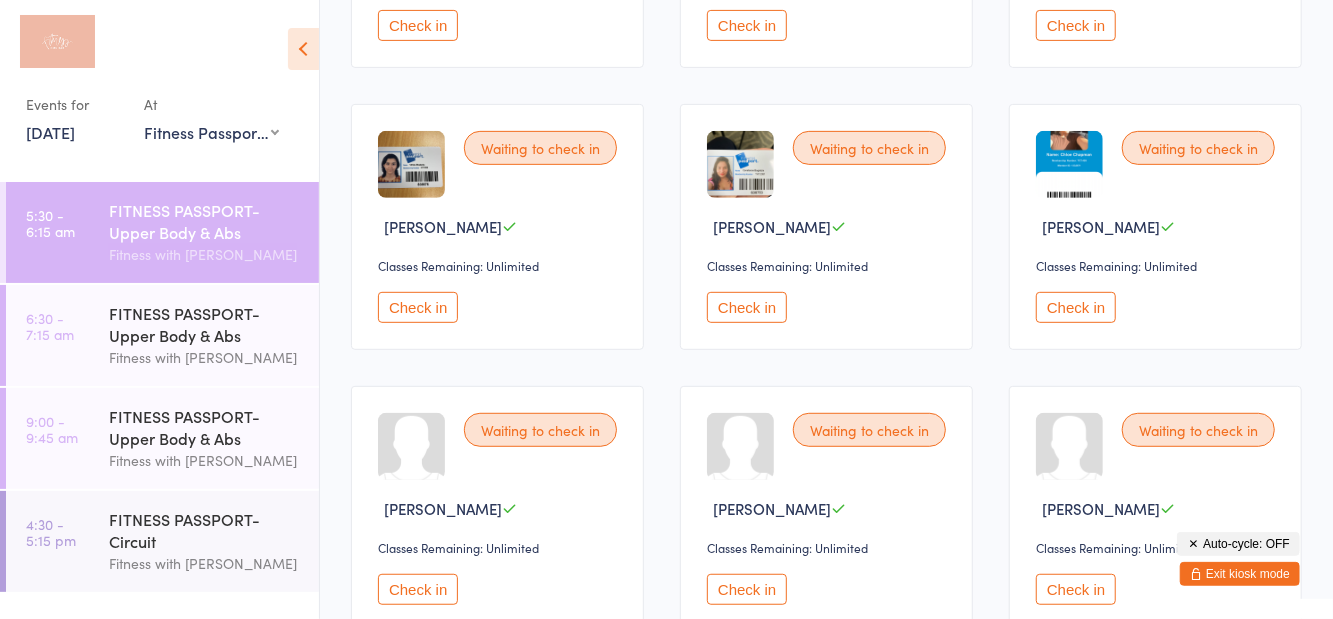 click on "FITNESS PASSPORT- Upper Body & Abs" at bounding box center (205, 324) 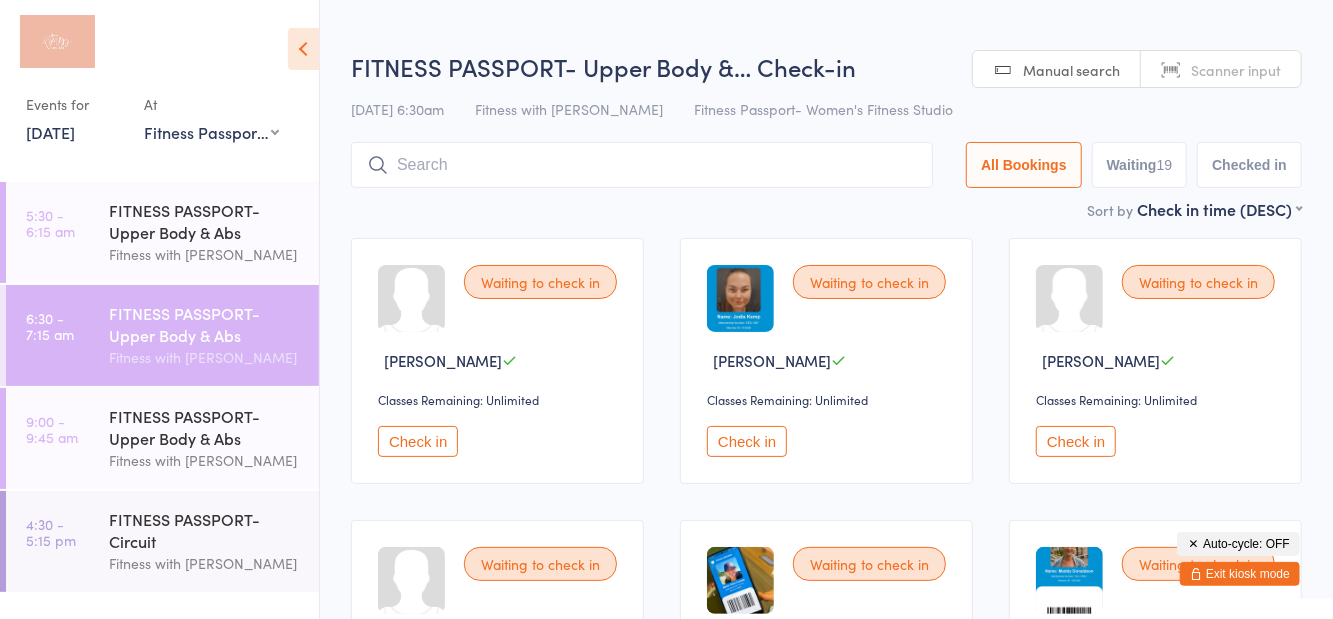 click on "FITNESS PASSPORT- Upper Body &… Check-in" at bounding box center (826, 66) 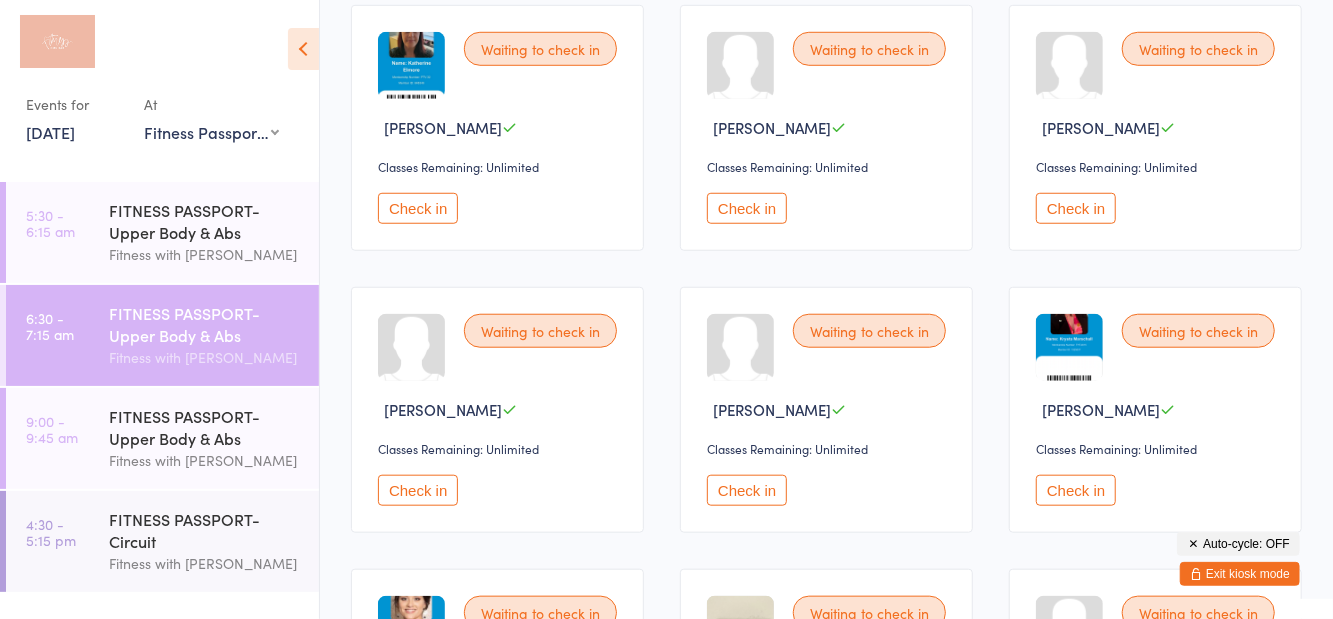 scroll, scrollTop: 1002, scrollLeft: 0, axis: vertical 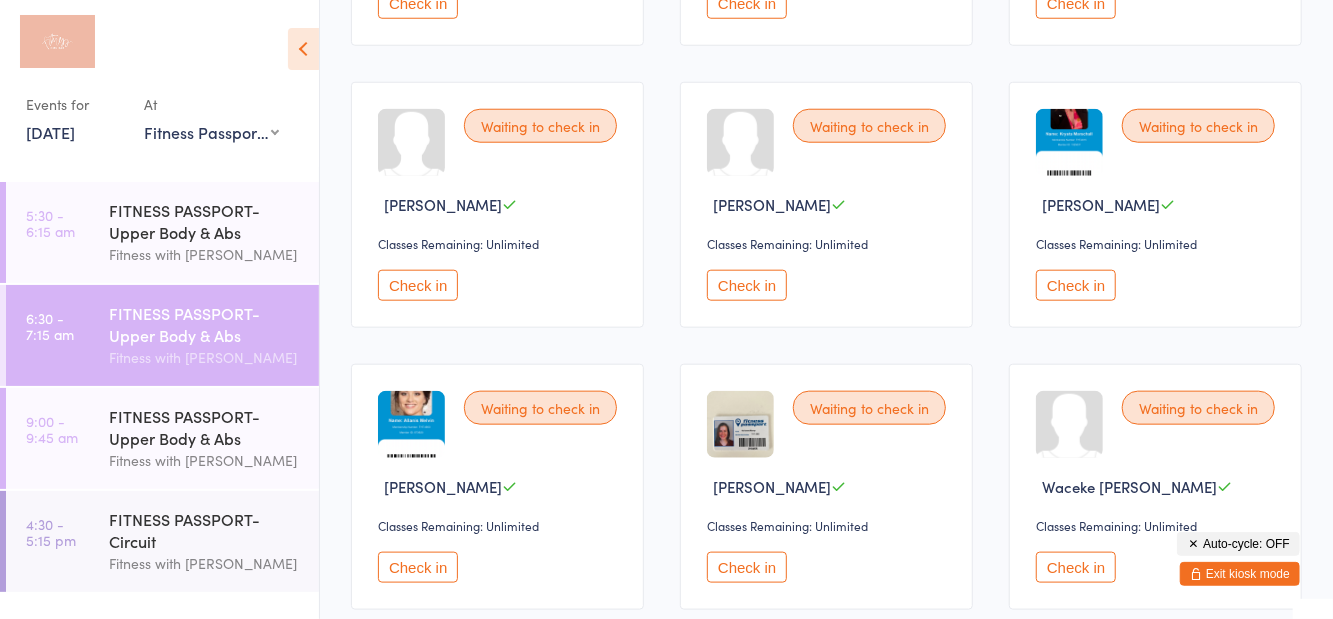 click on "[DATE]" at bounding box center [50, 132] 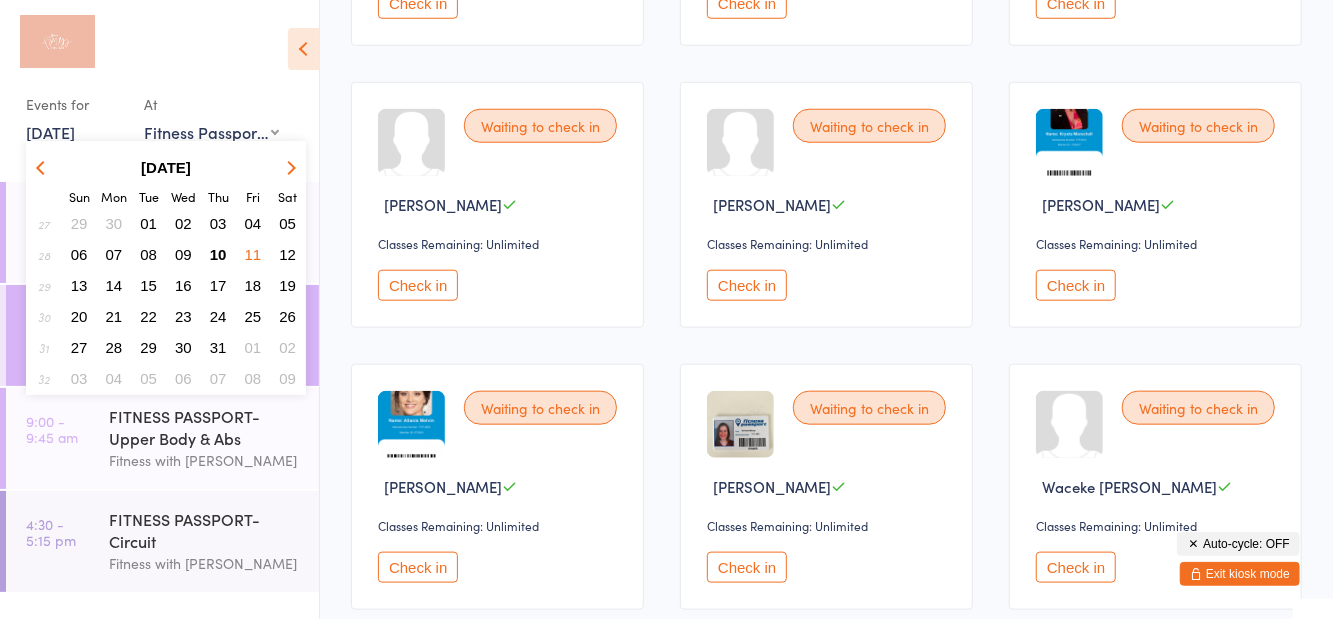 click on "10" at bounding box center (218, 254) 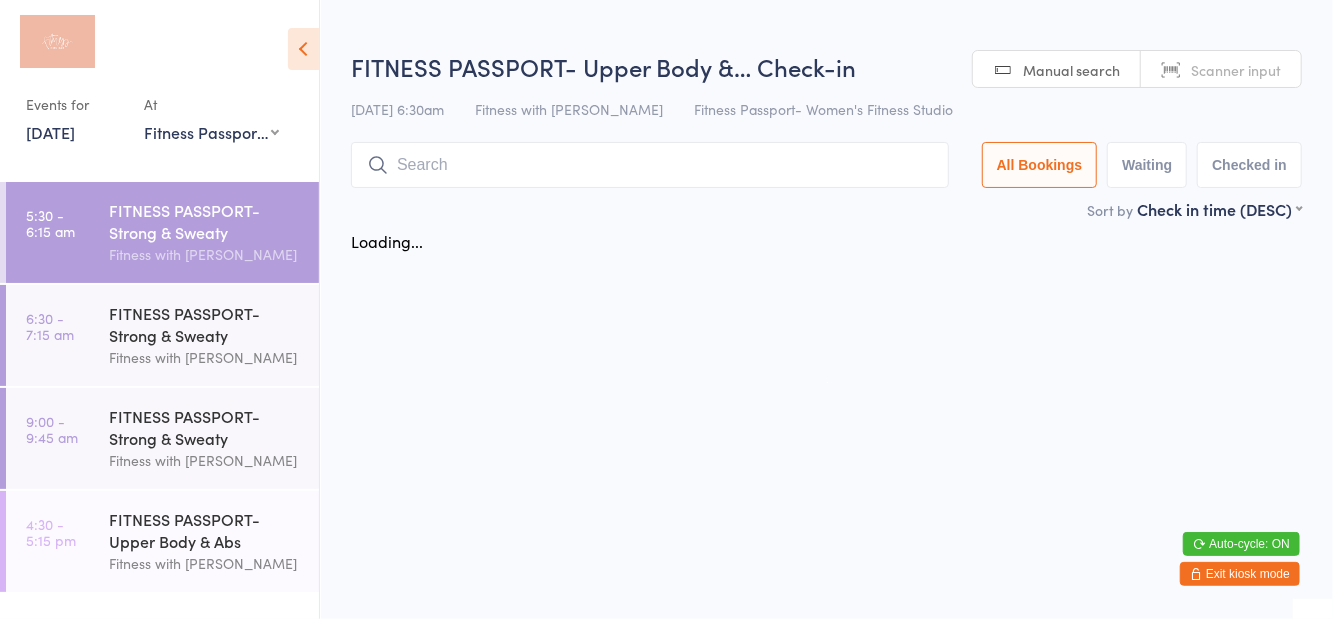 scroll, scrollTop: 0, scrollLeft: 0, axis: both 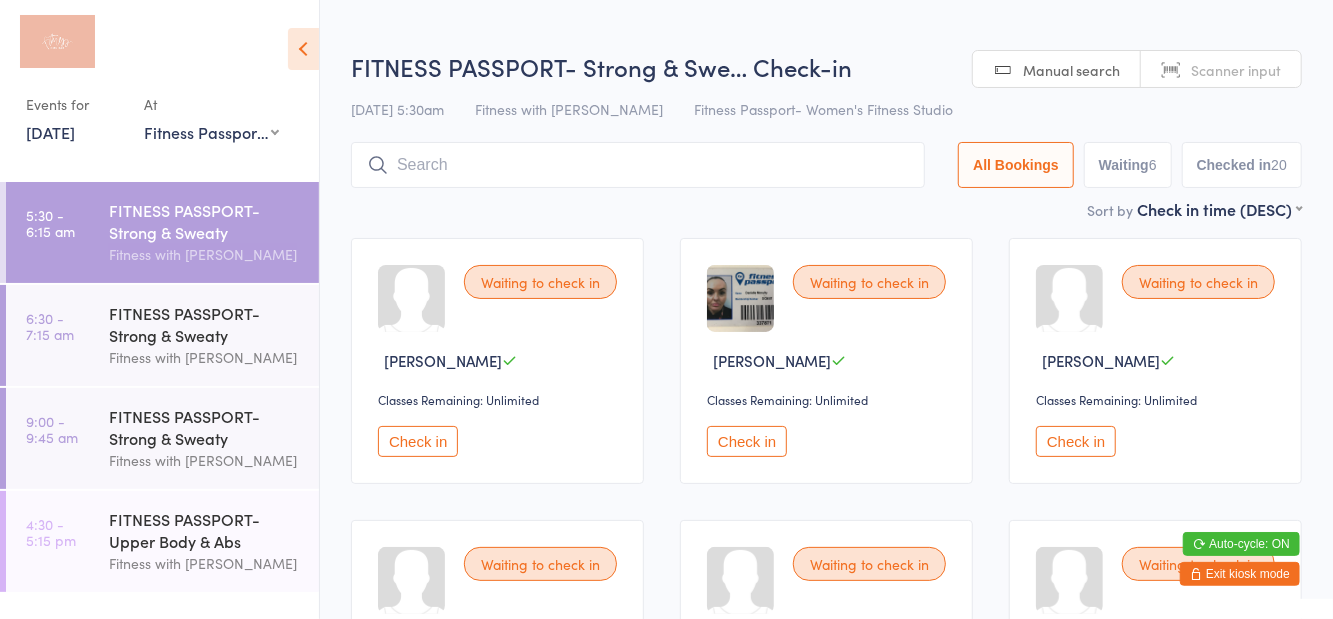 click at bounding box center [150, 47] 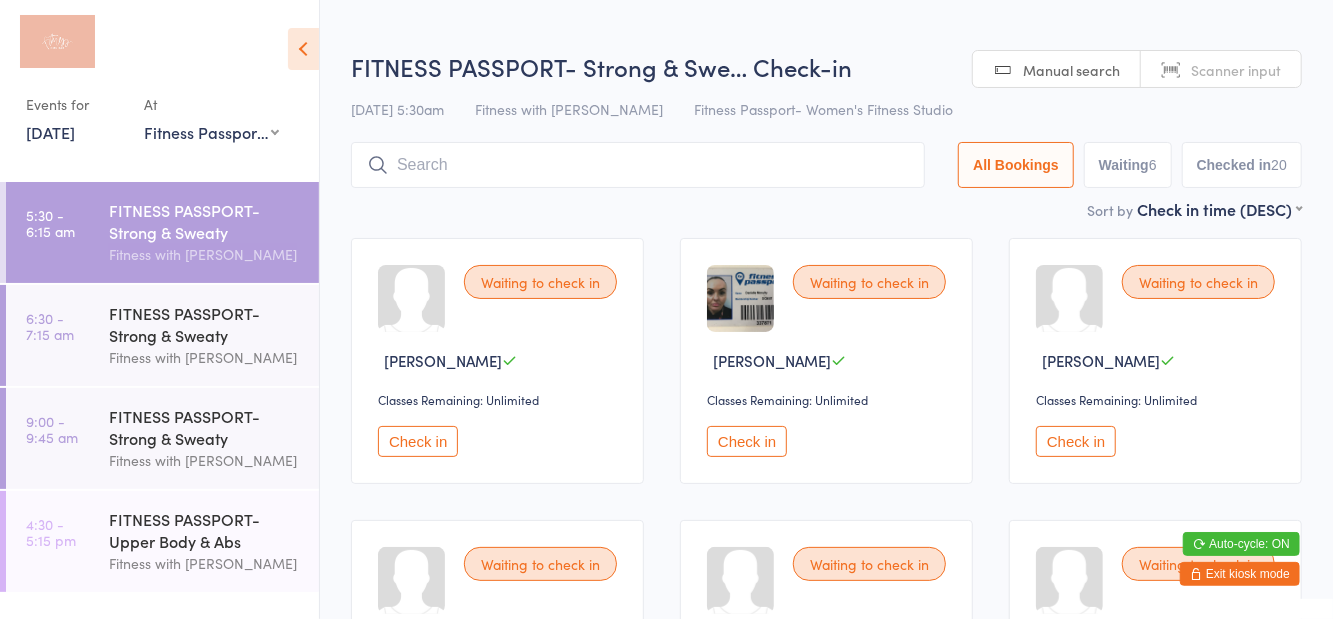 click on "FITNESS PASSPORT- Upper Body & Abs" at bounding box center (205, 530) 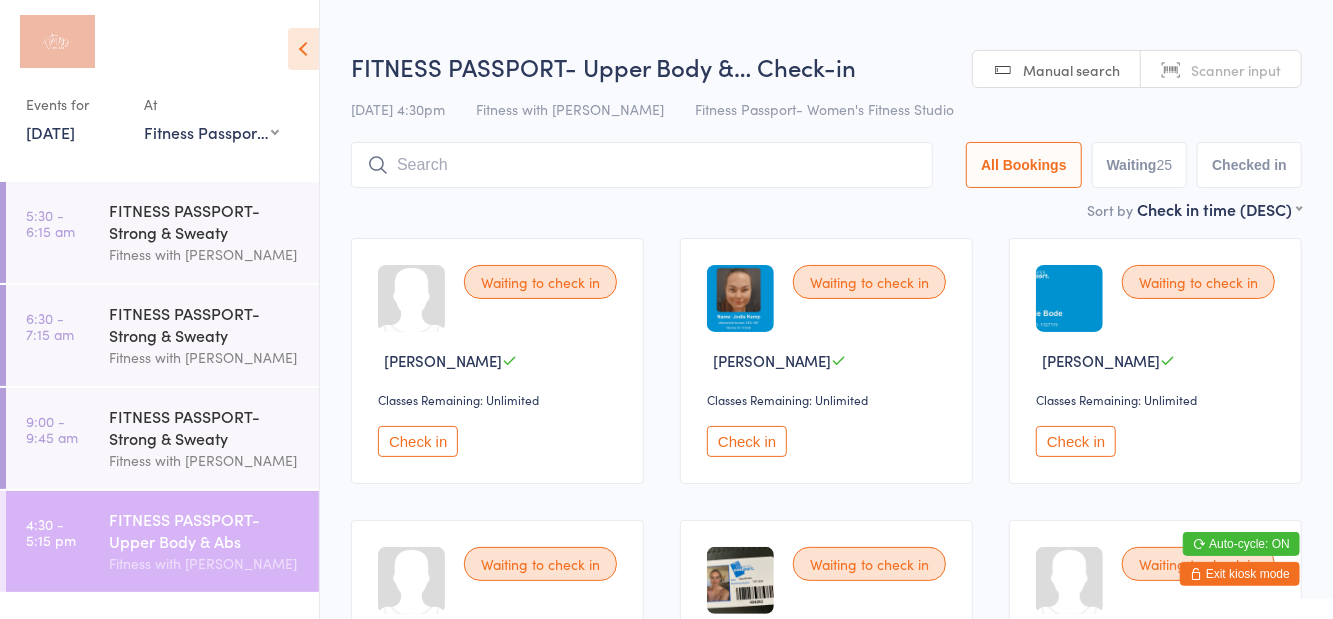 click on "Waiting  25" at bounding box center (1140, 165) 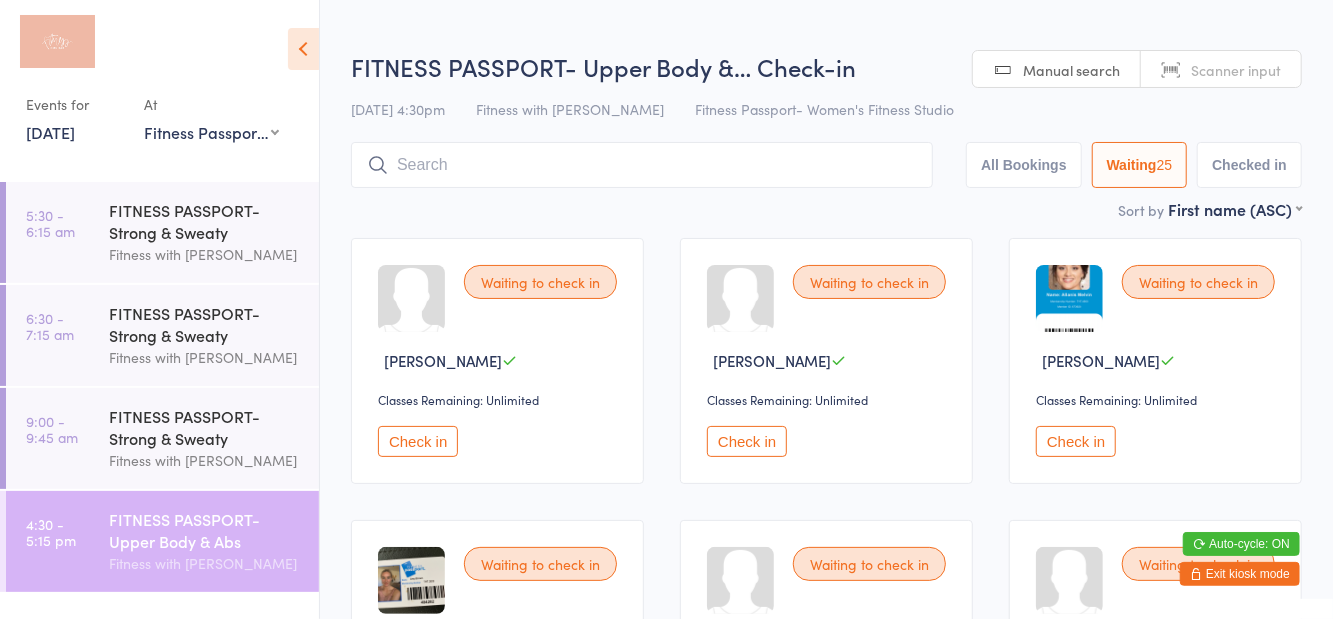 select on "0" 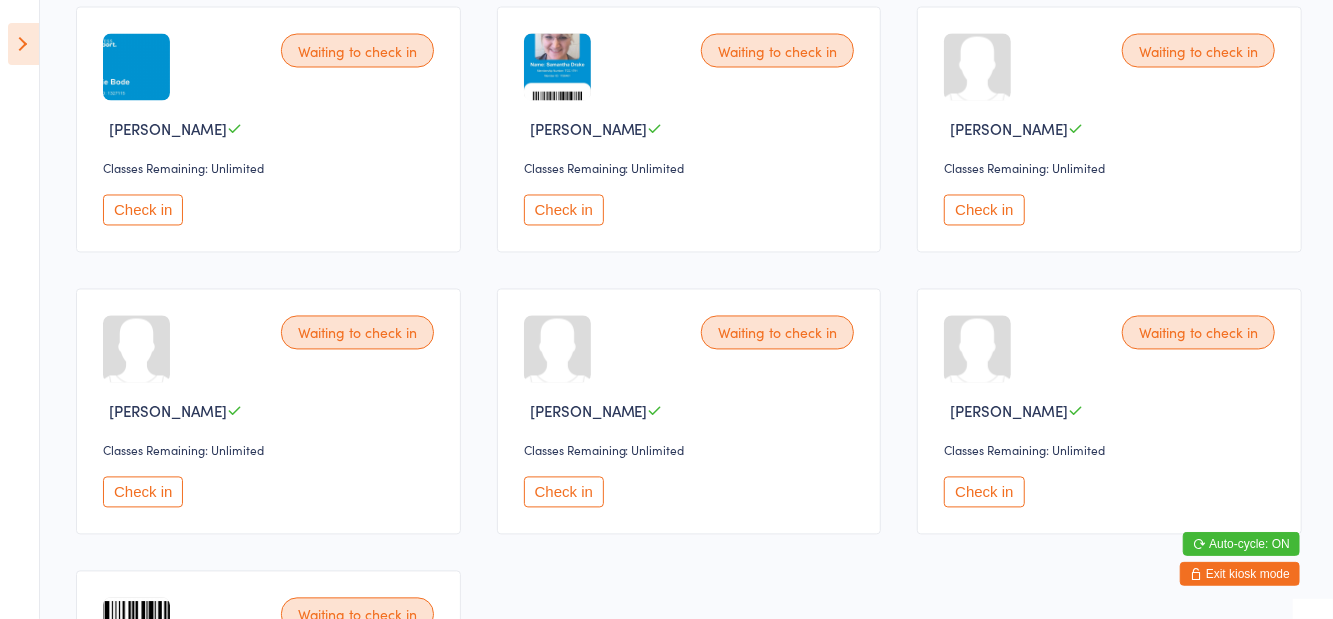 scroll, scrollTop: 1920, scrollLeft: 0, axis: vertical 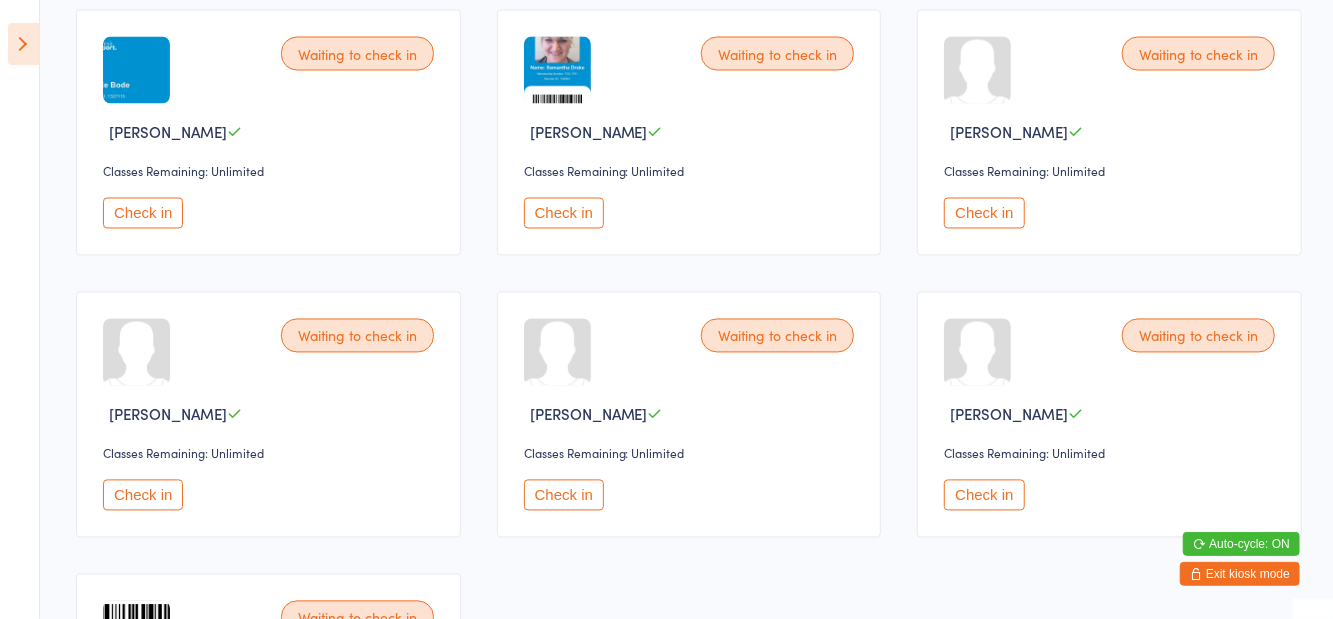 click on "Check in" at bounding box center (564, 213) 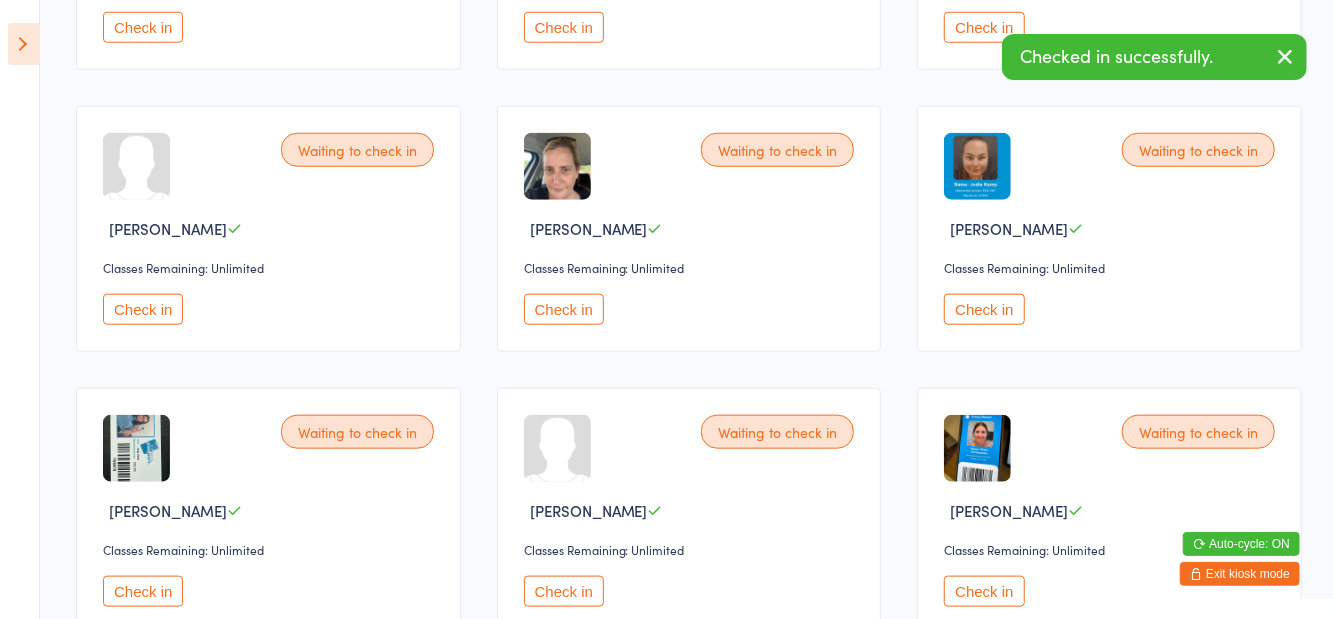 scroll, scrollTop: 976, scrollLeft: 0, axis: vertical 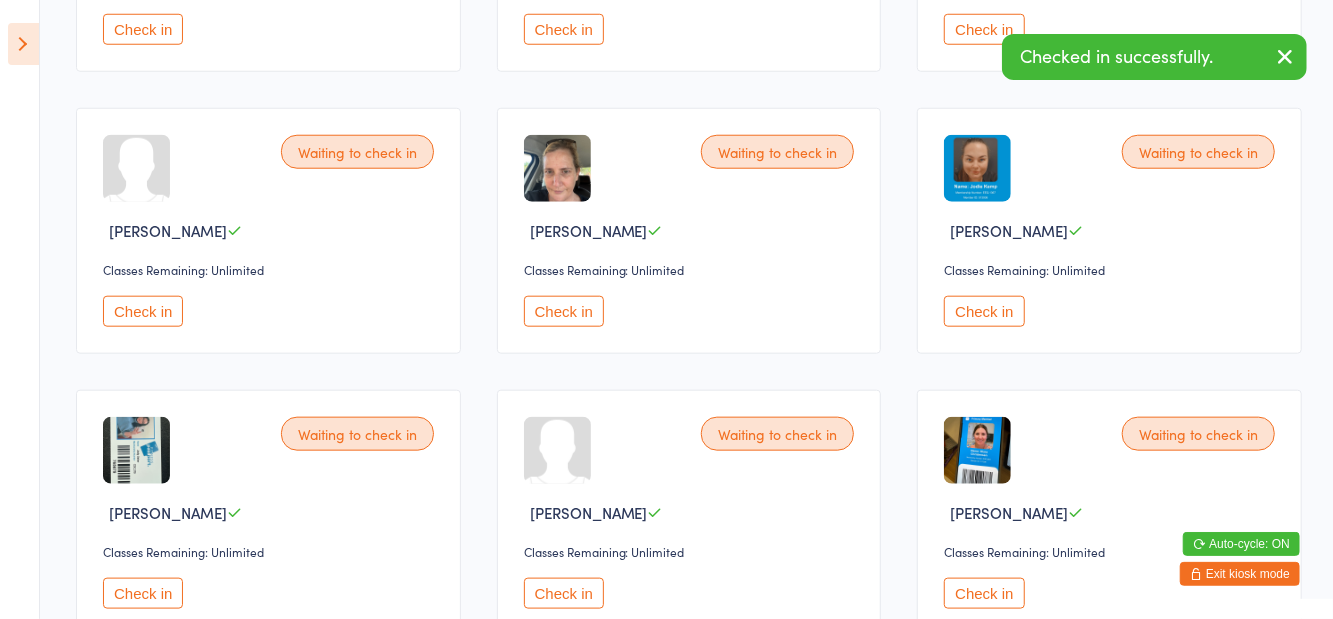 click on "Check in" at bounding box center (984, 311) 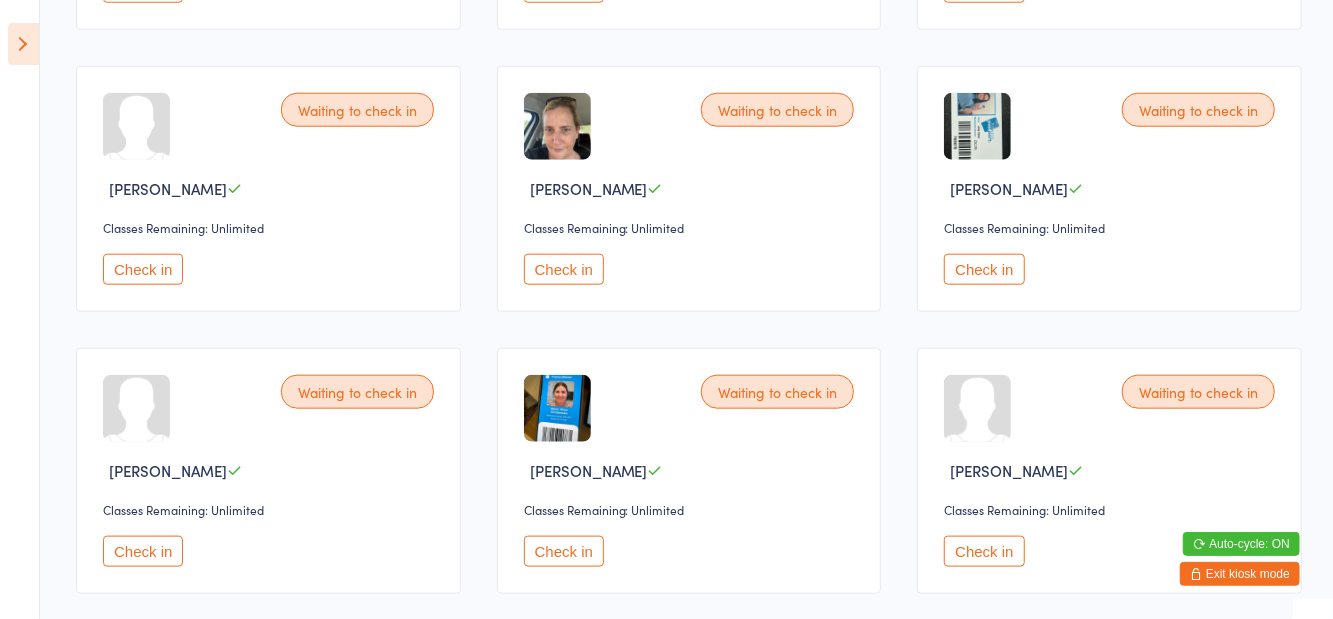 scroll, scrollTop: 1016, scrollLeft: 0, axis: vertical 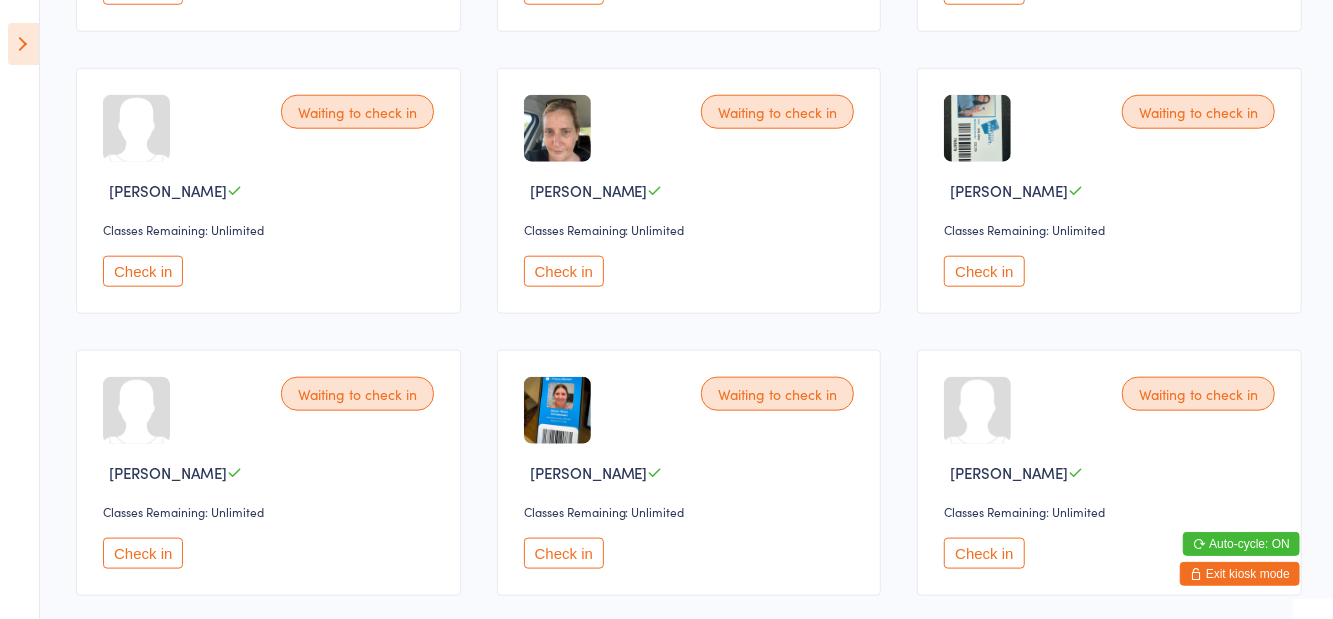click on "Waiting to check in [PERSON_NAME]  Classes Remaining: Unlimited   Check in" at bounding box center [689, 191] 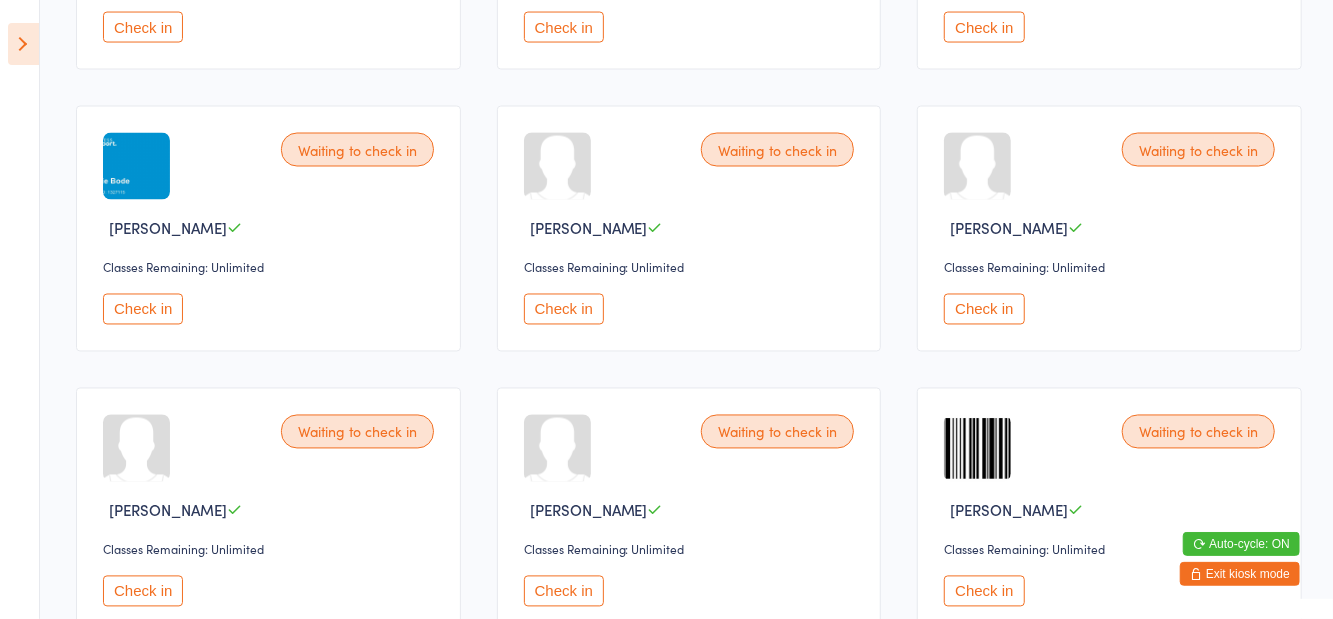 scroll, scrollTop: 1875, scrollLeft: 0, axis: vertical 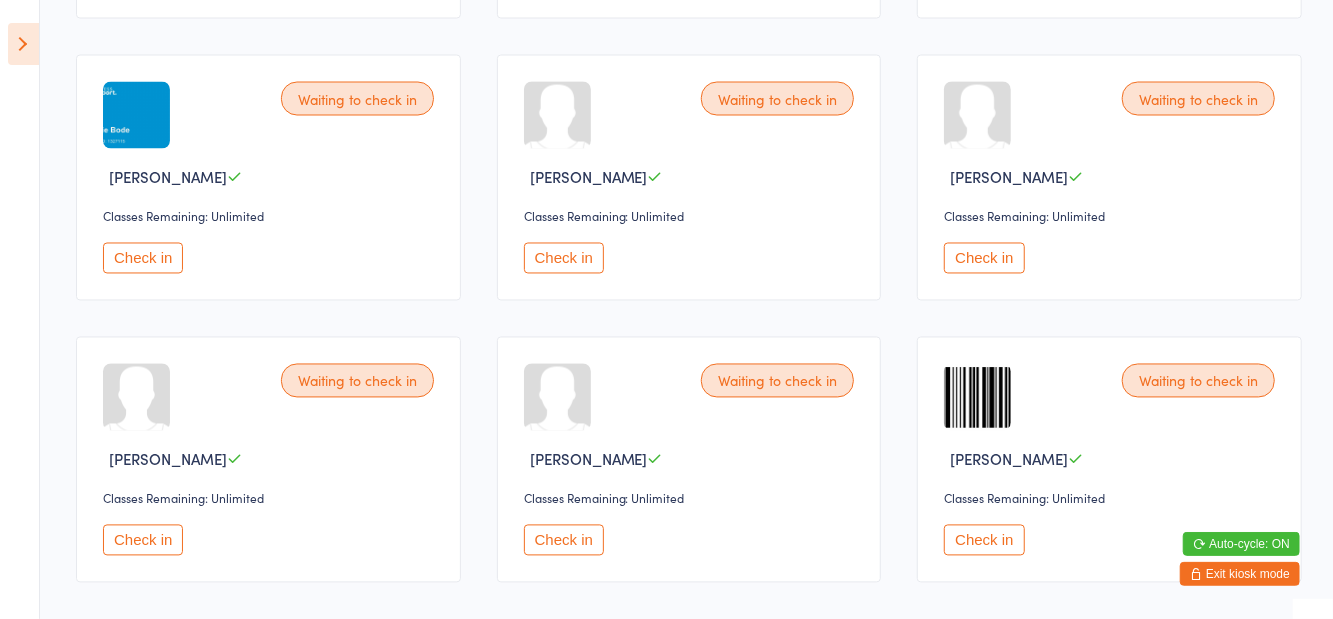 click on "Check in" at bounding box center (984, 540) 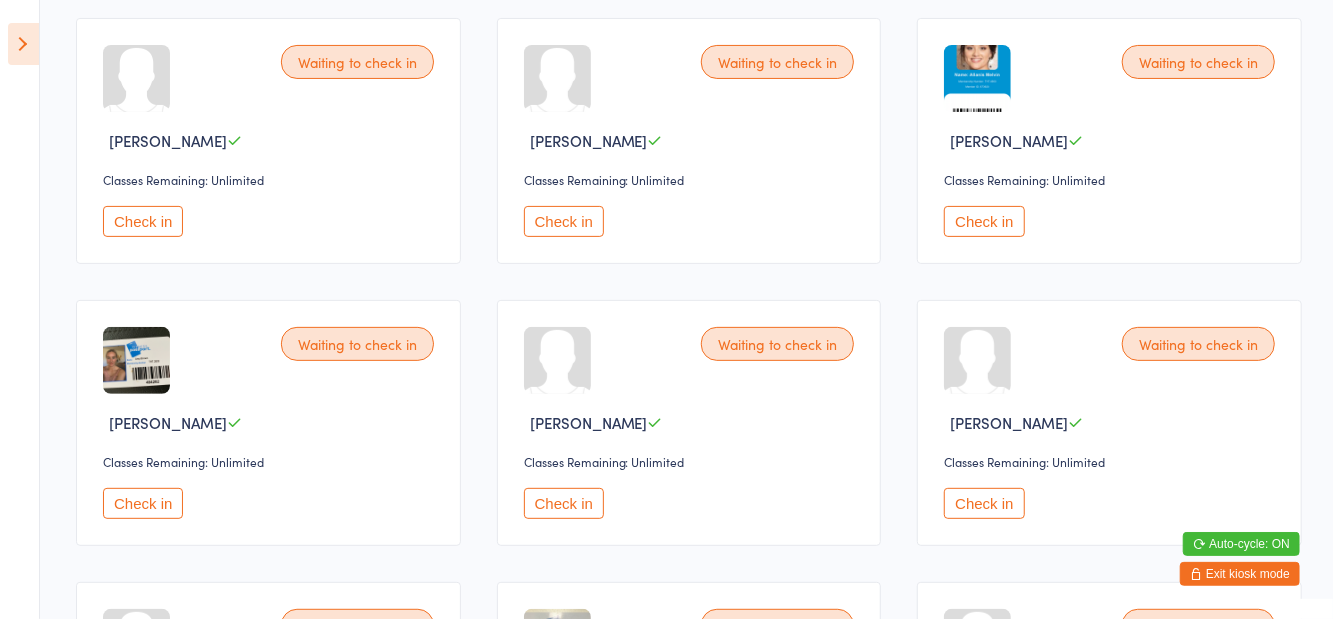 scroll, scrollTop: 242, scrollLeft: 0, axis: vertical 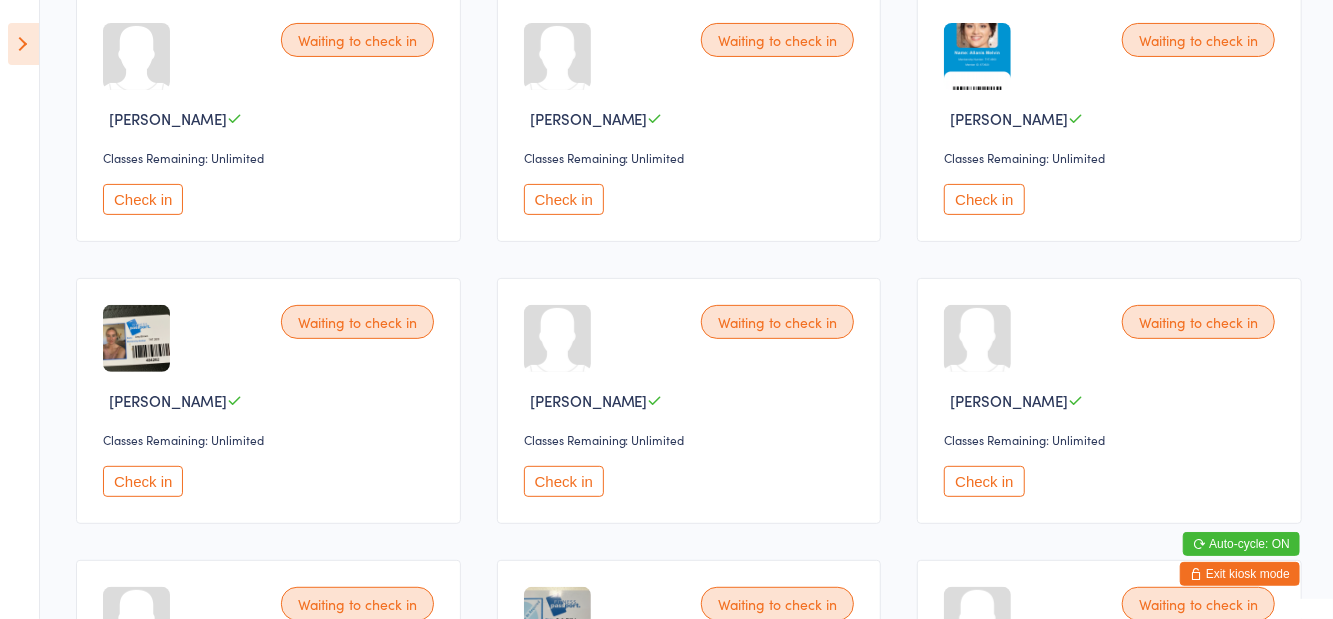 click on "Check in" at bounding box center [984, 481] 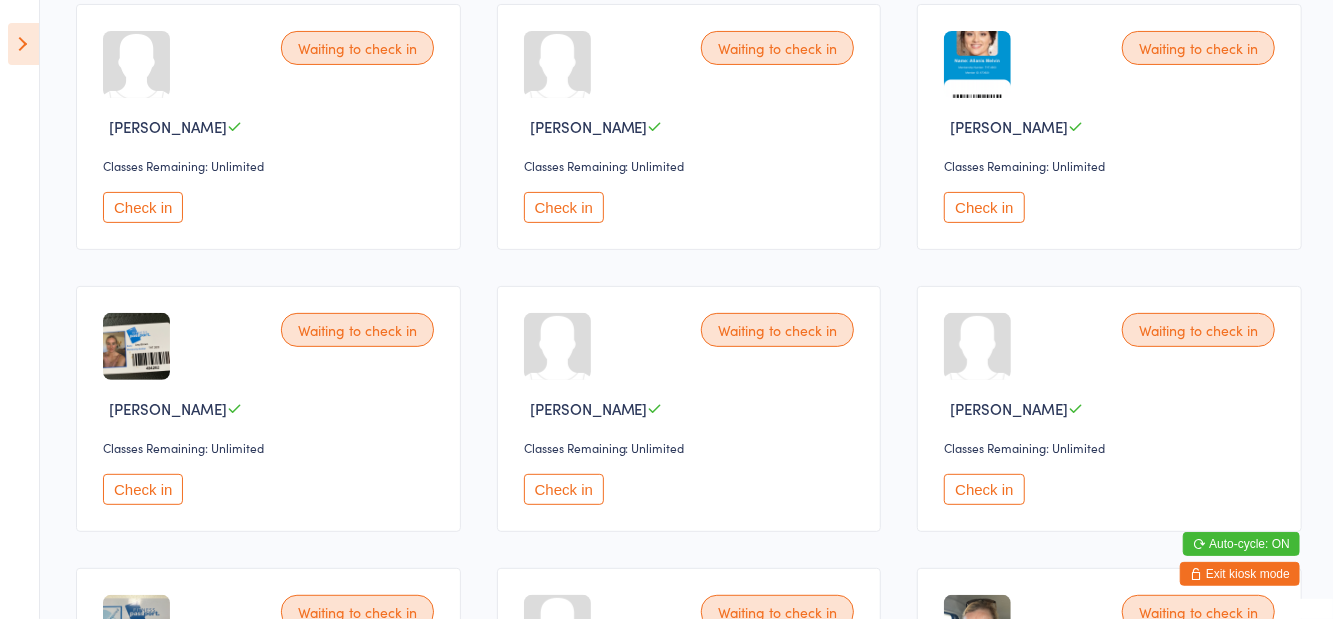 scroll, scrollTop: 236, scrollLeft: 0, axis: vertical 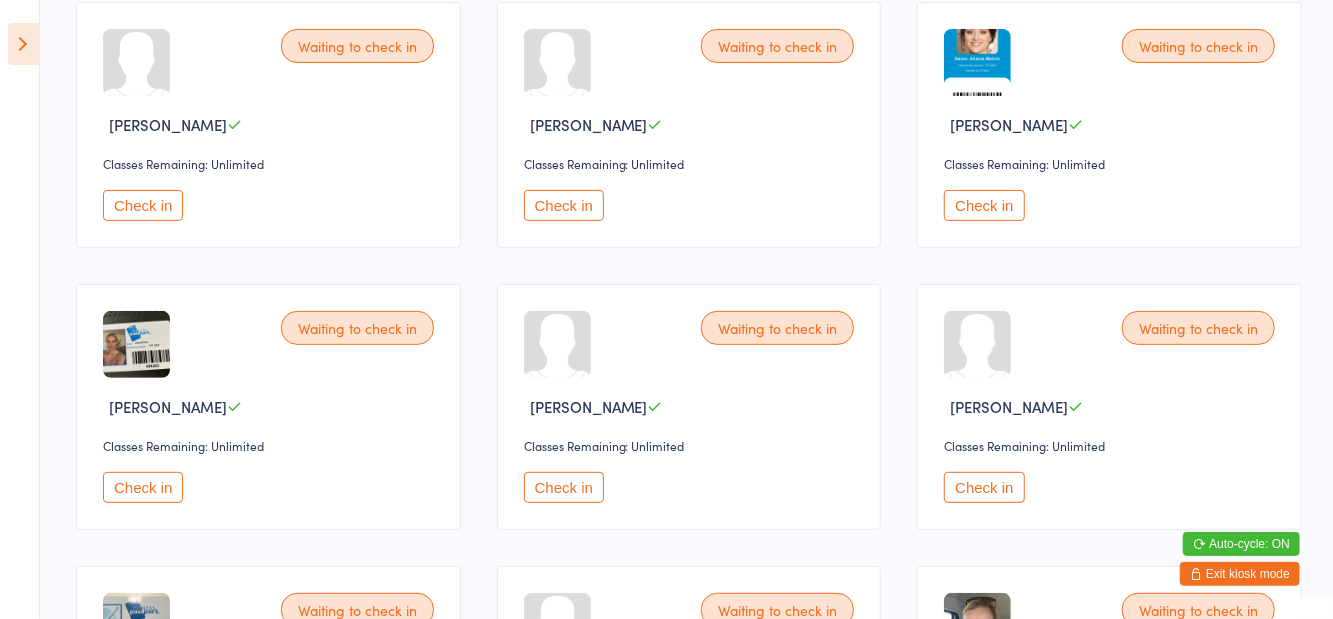 click on "Check in" at bounding box center [984, 487] 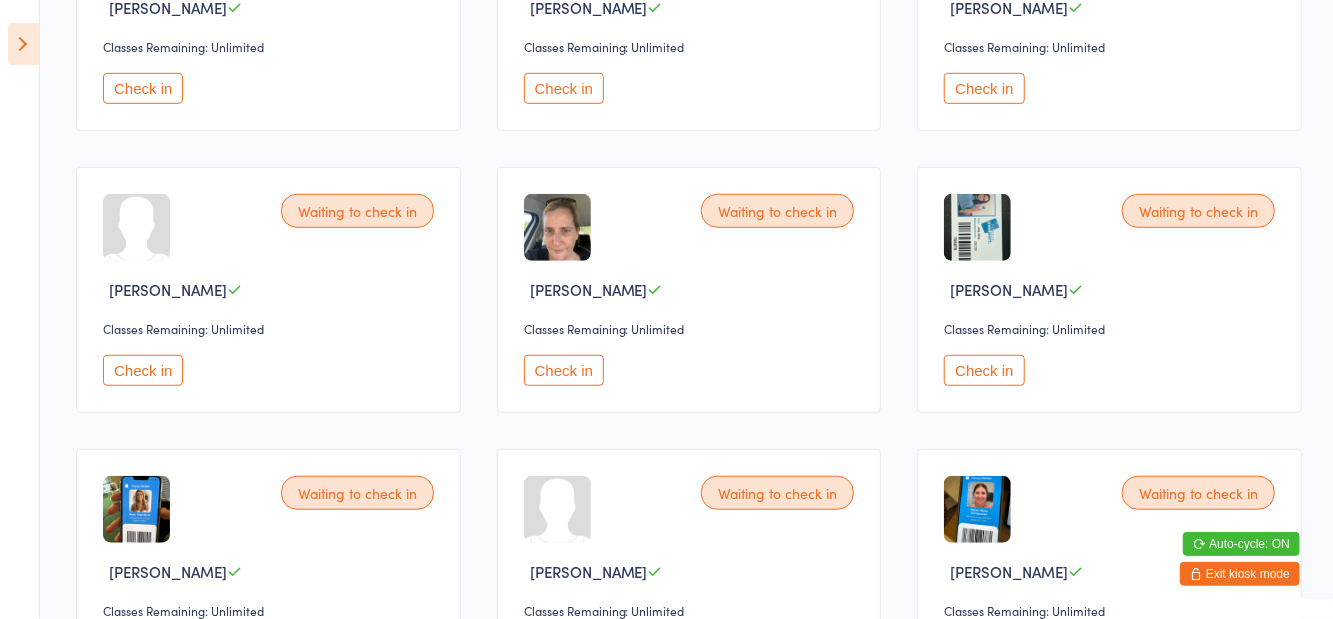 scroll, scrollTop: 636, scrollLeft: 0, axis: vertical 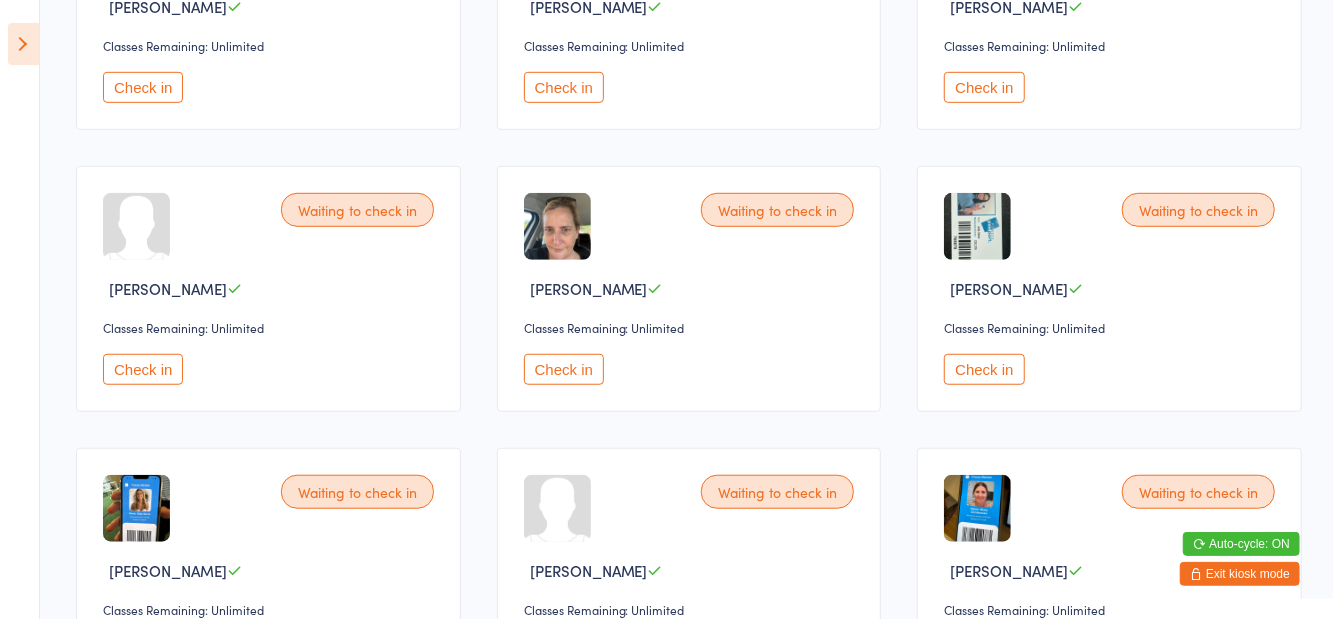click on "Check in" at bounding box center [564, 369] 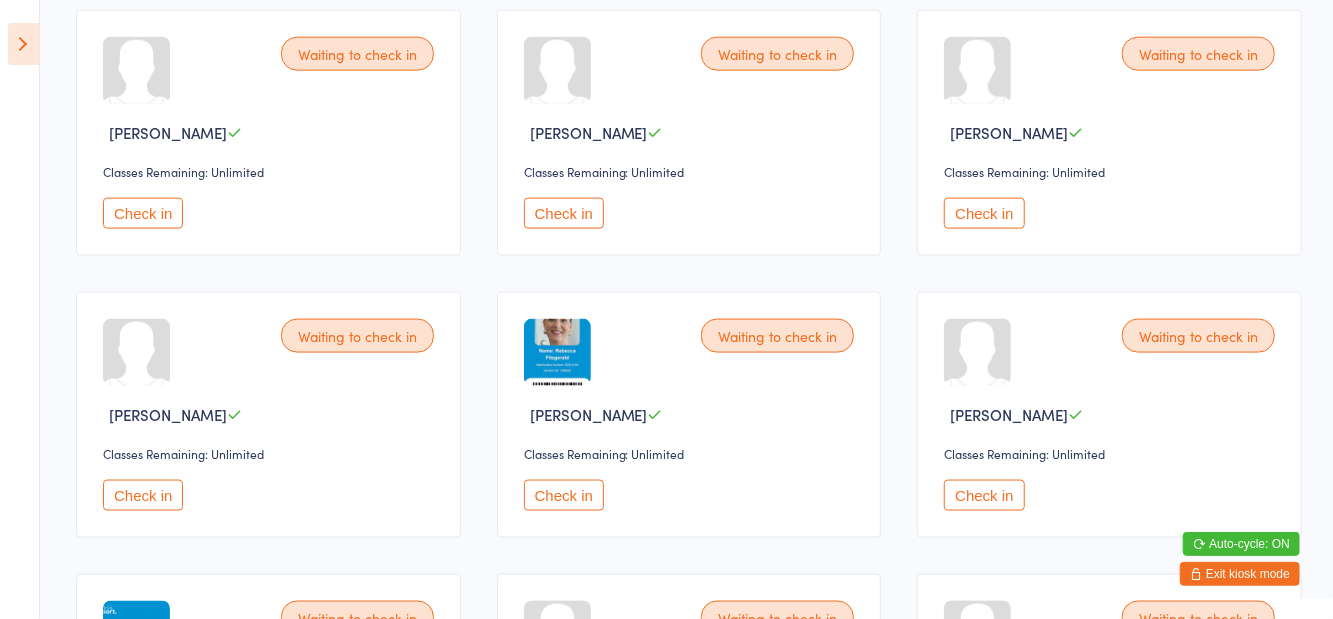 scroll, scrollTop: 1375, scrollLeft: 0, axis: vertical 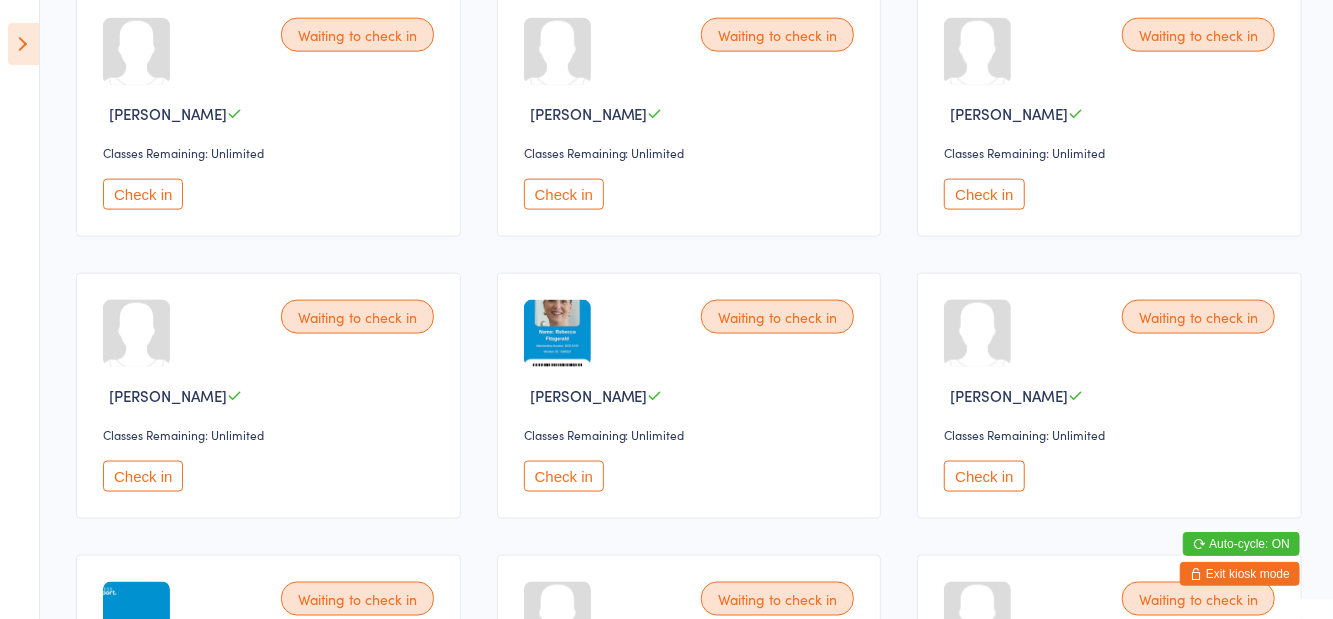 click on "Check in" at bounding box center [564, 476] 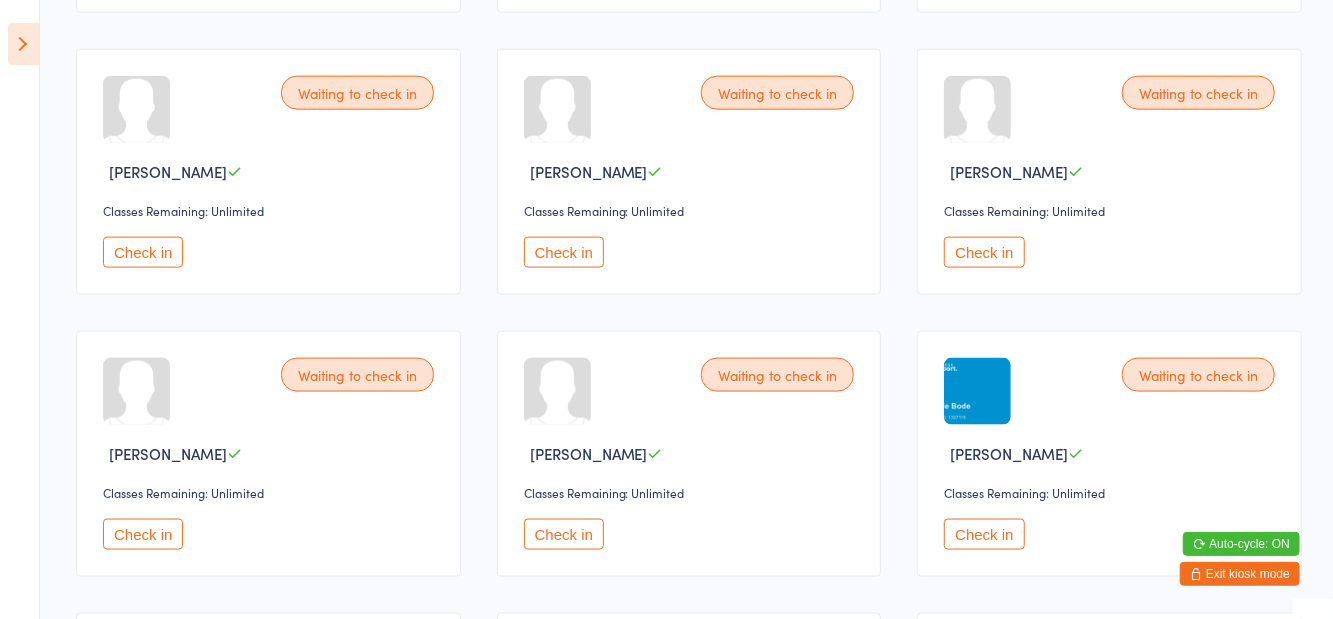 scroll, scrollTop: 1316, scrollLeft: 0, axis: vertical 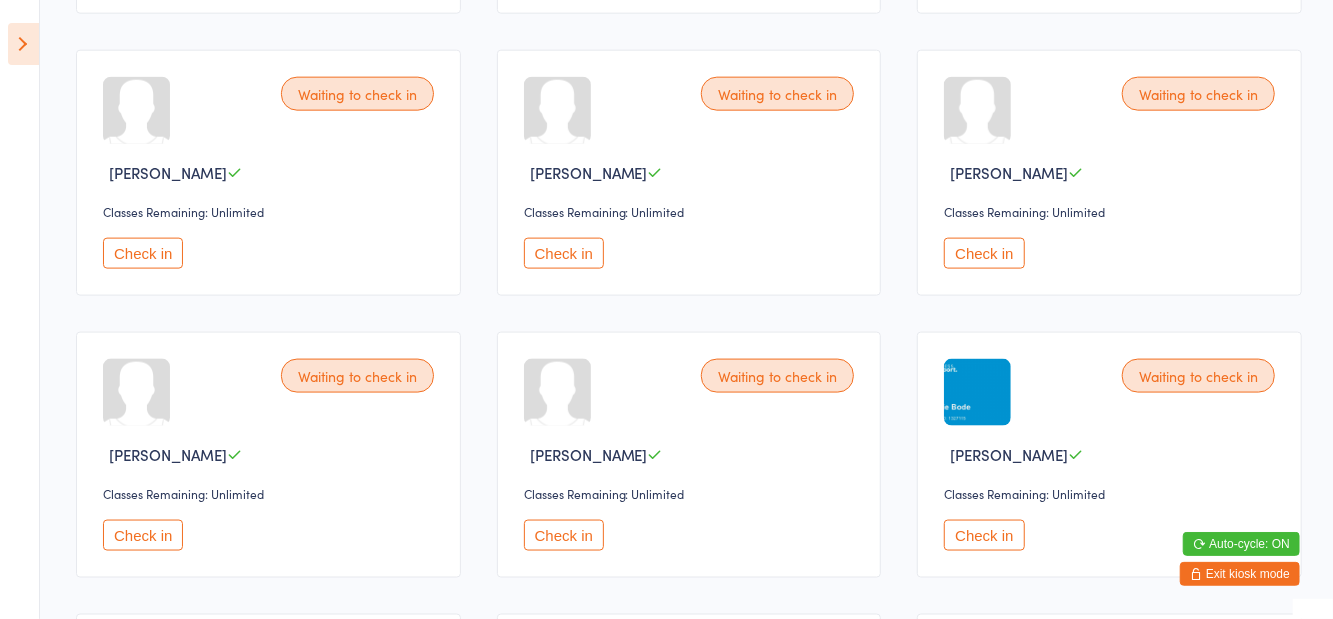 click on "Check in" at bounding box center (984, 253) 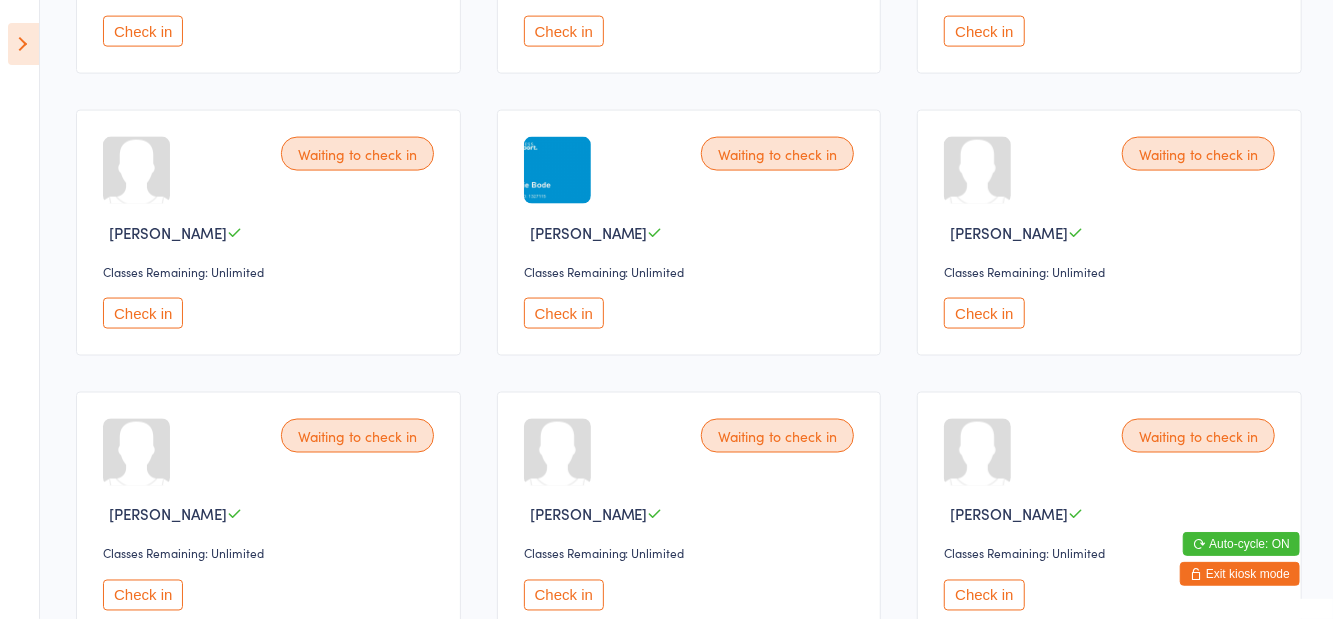 scroll, scrollTop: 1552, scrollLeft: 0, axis: vertical 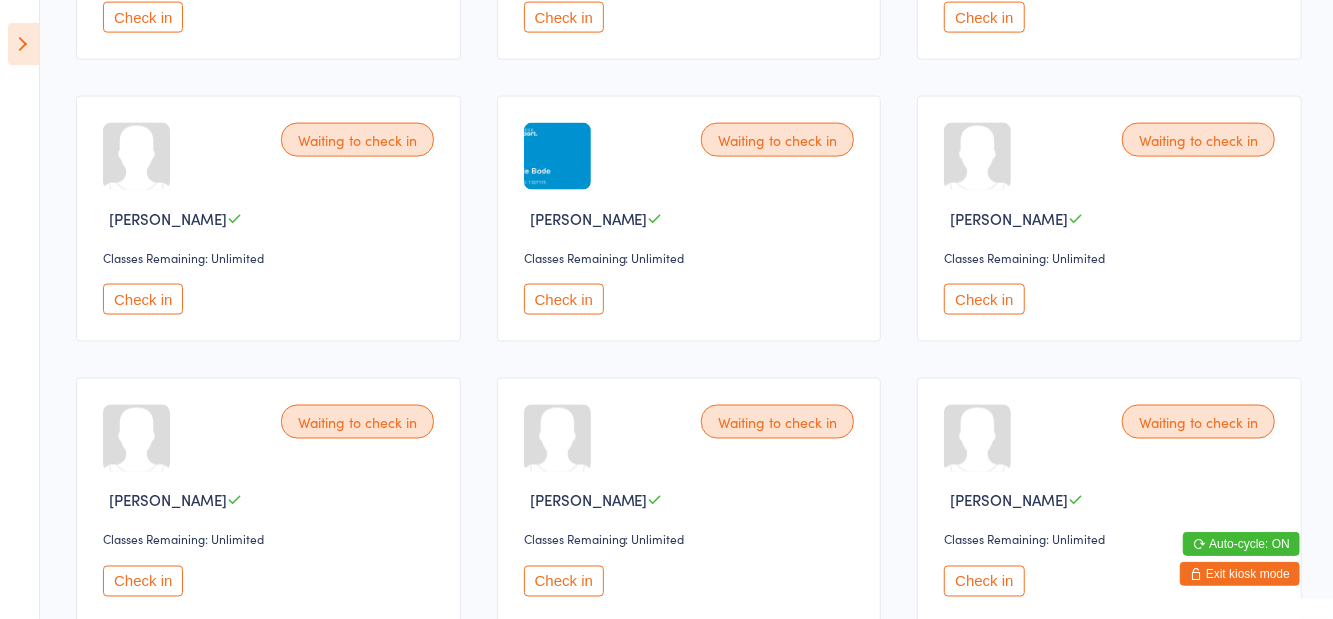 click on "Check in" at bounding box center (564, 581) 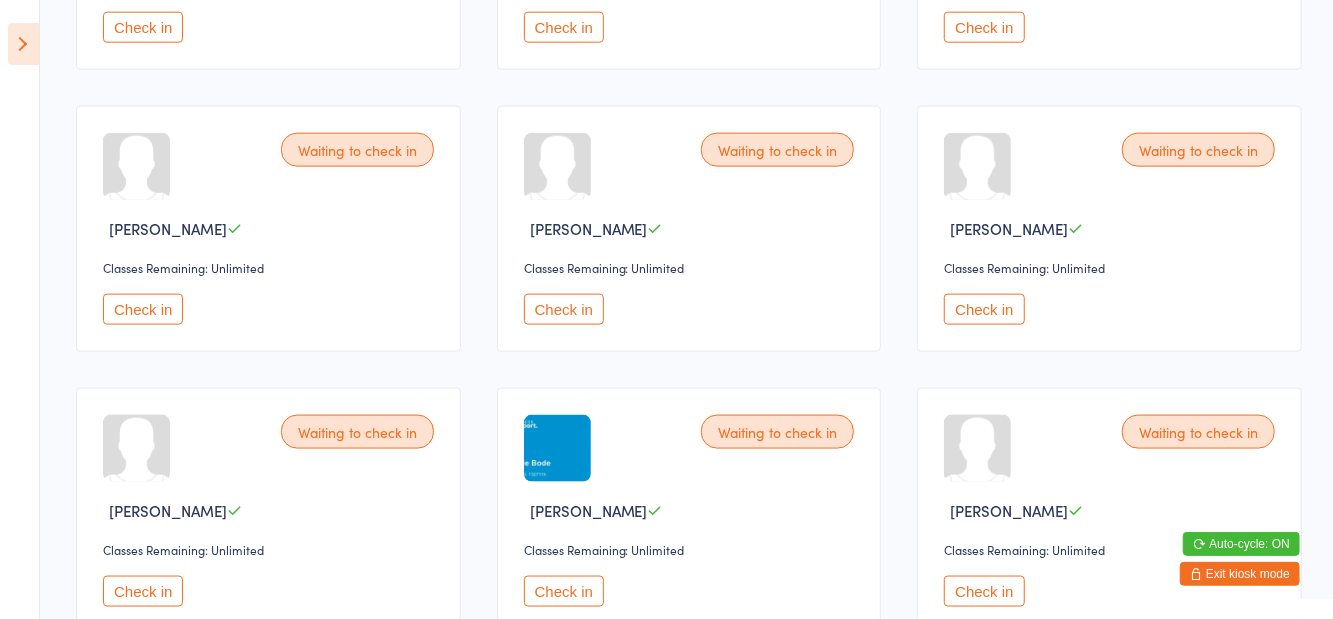 scroll, scrollTop: 1259, scrollLeft: 0, axis: vertical 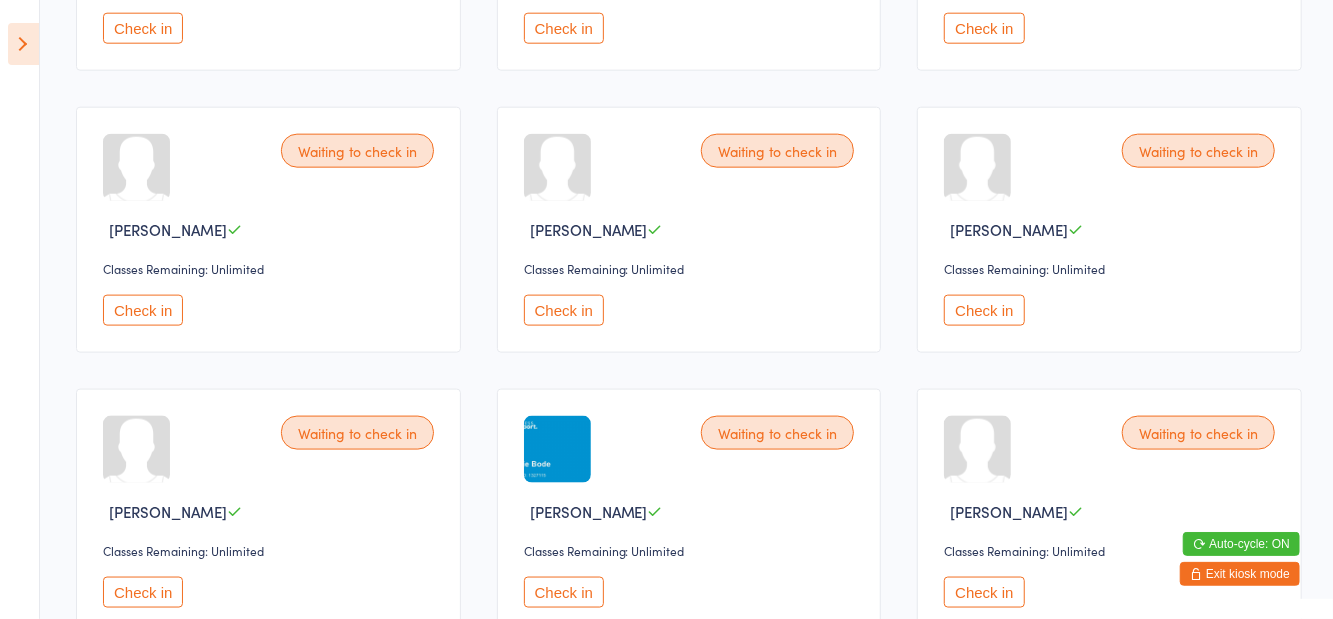 click on "Check in" at bounding box center [143, 310] 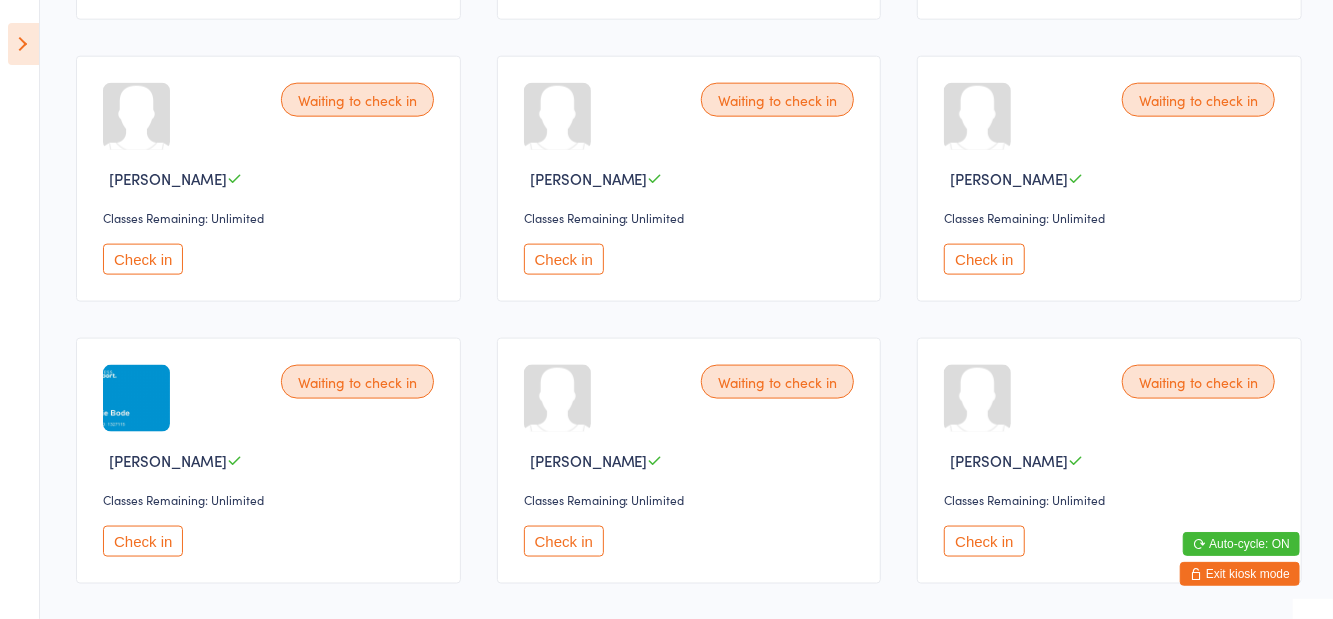 scroll, scrollTop: 1310, scrollLeft: 0, axis: vertical 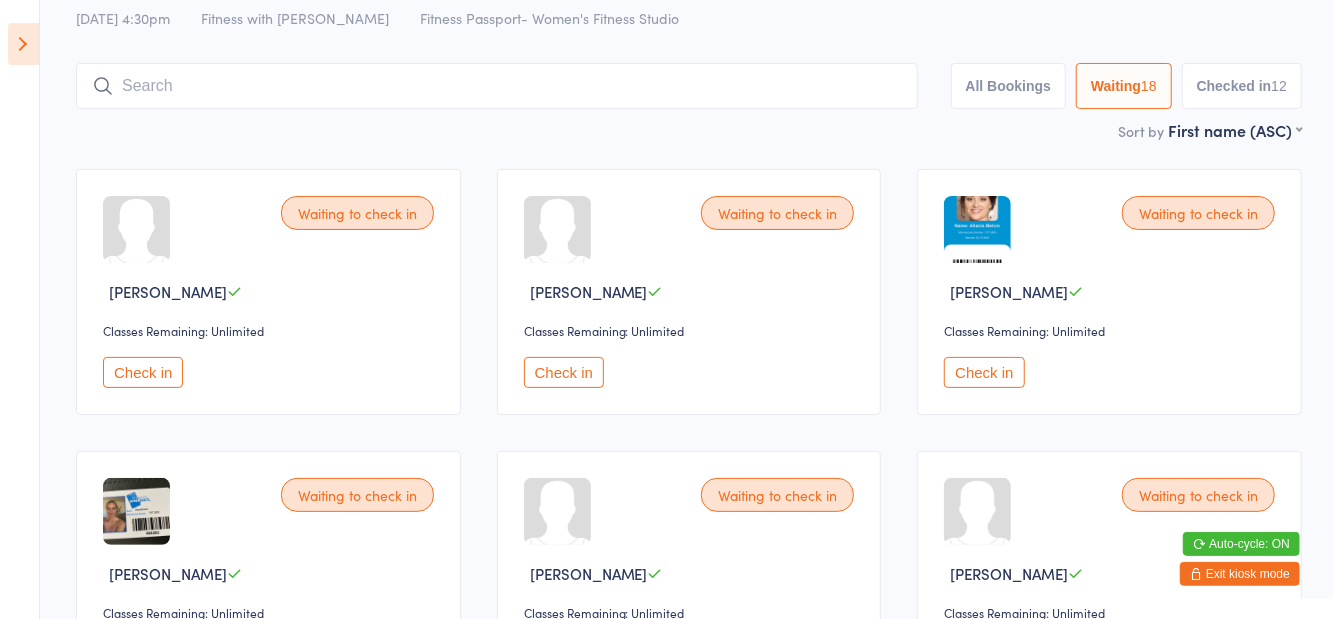click at bounding box center (497, 86) 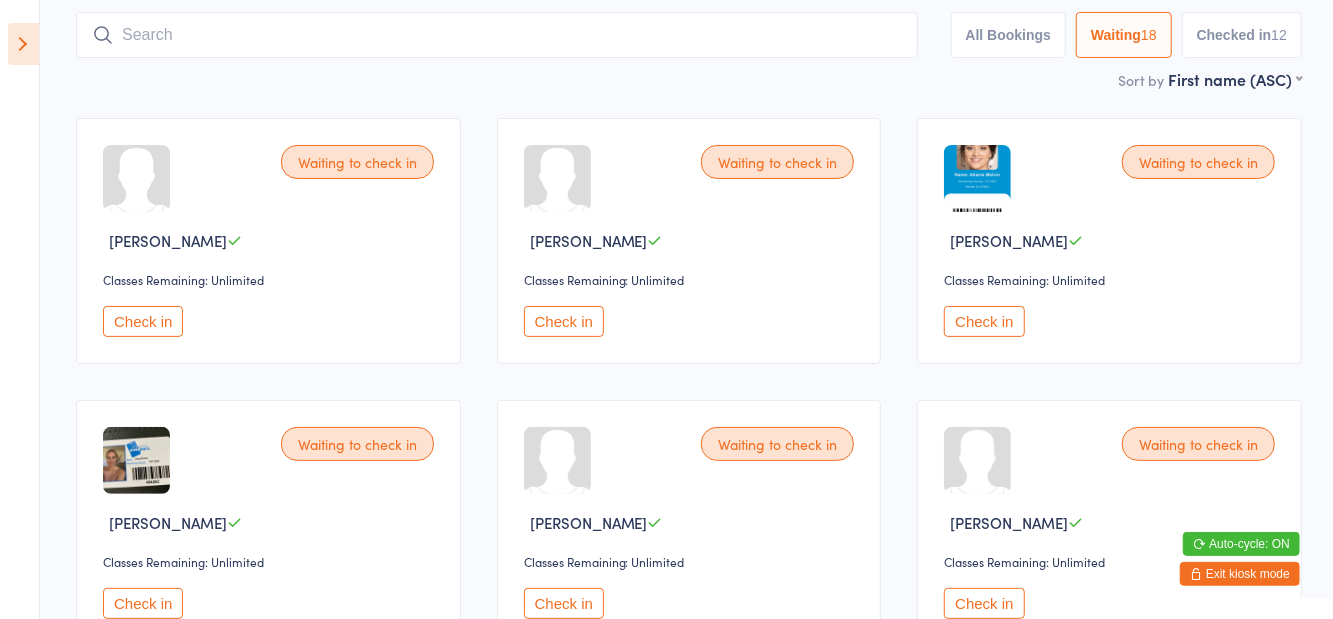 scroll, scrollTop: 133, scrollLeft: 0, axis: vertical 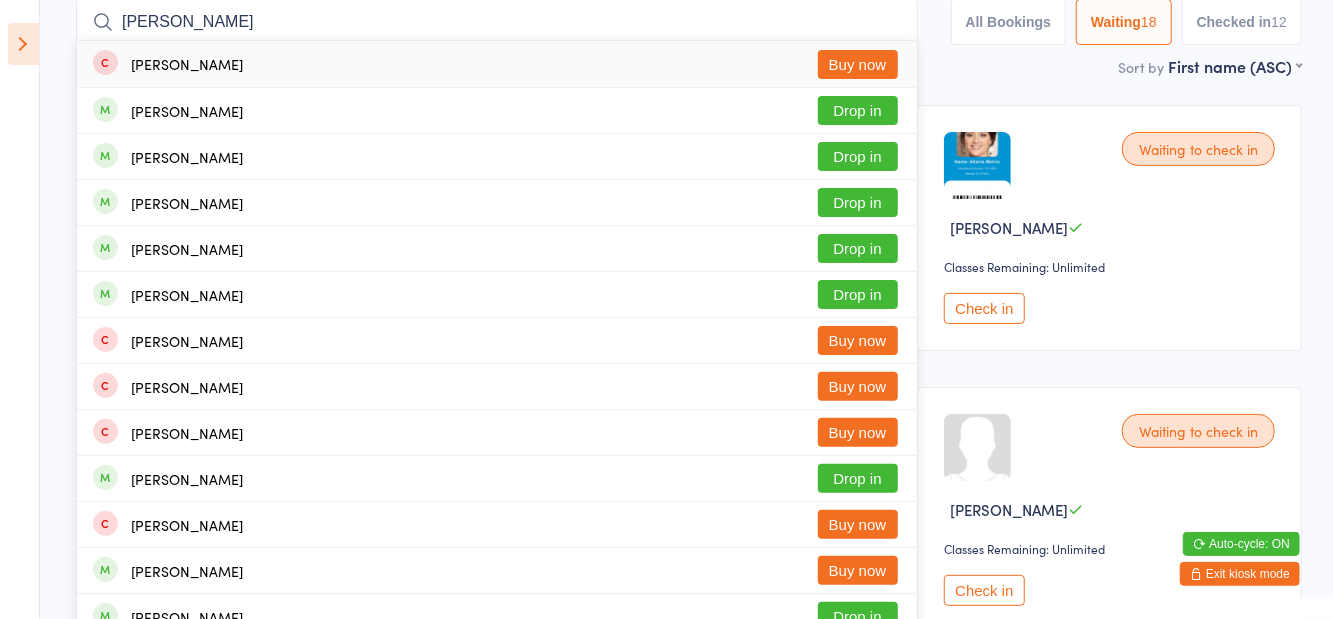type on "[PERSON_NAME]" 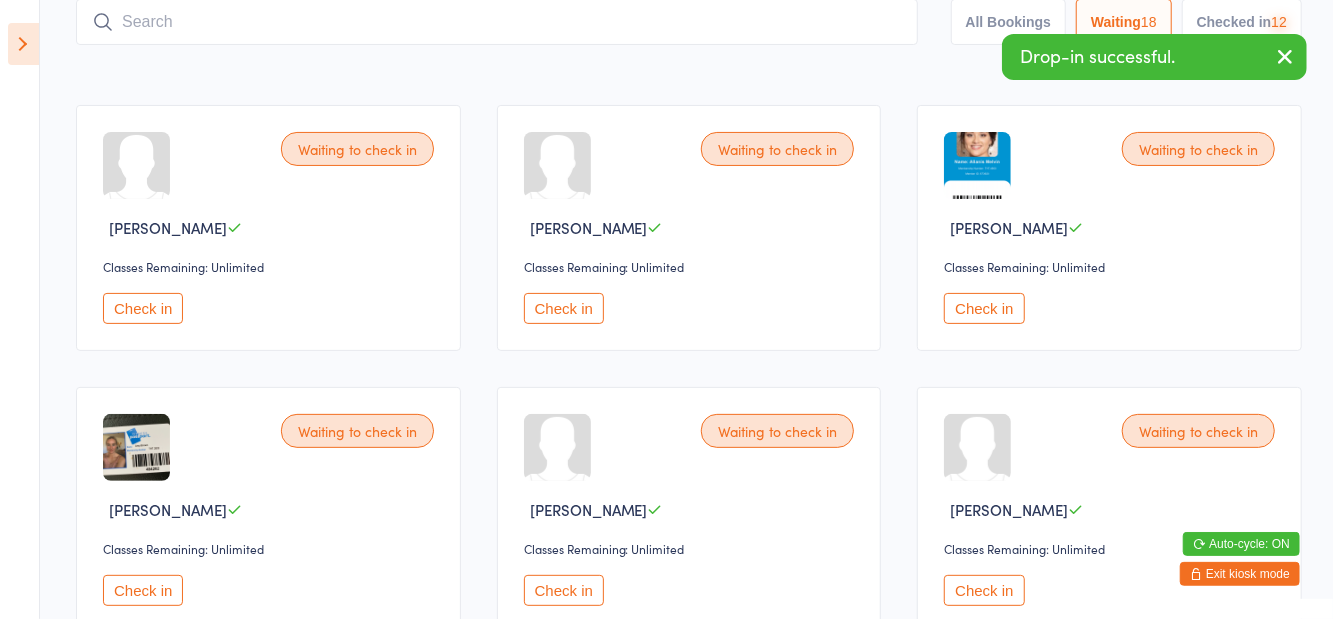 scroll, scrollTop: 22, scrollLeft: 0, axis: vertical 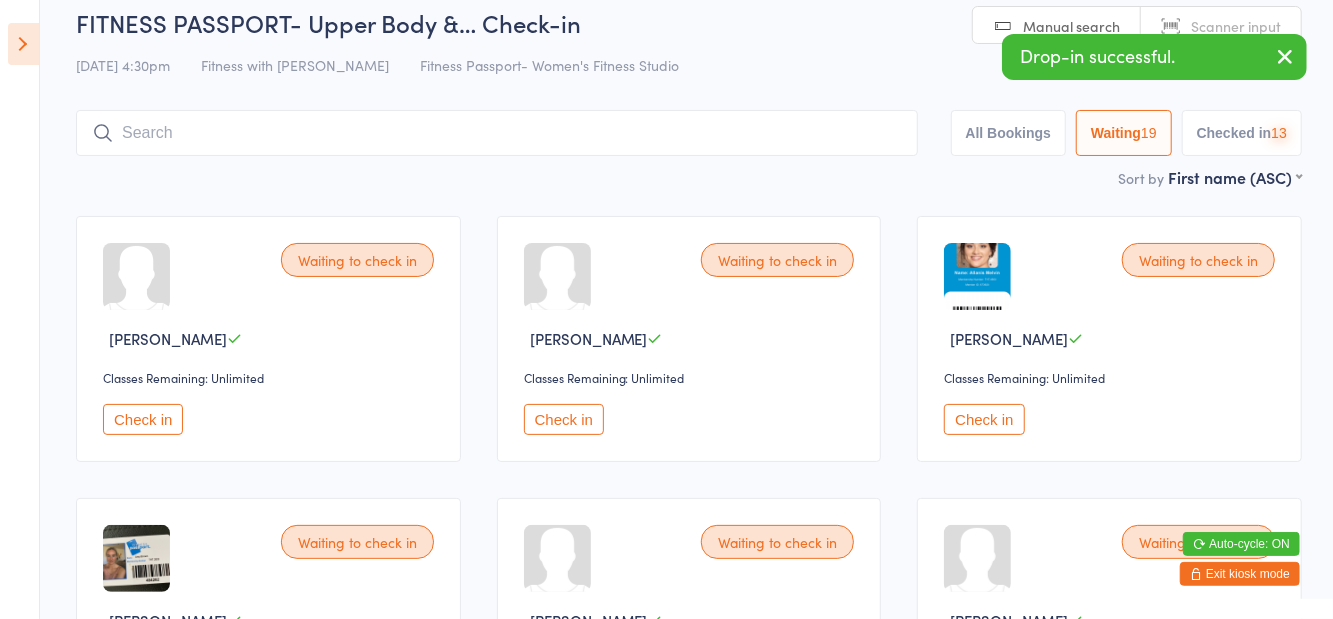 click at bounding box center (23, 44) 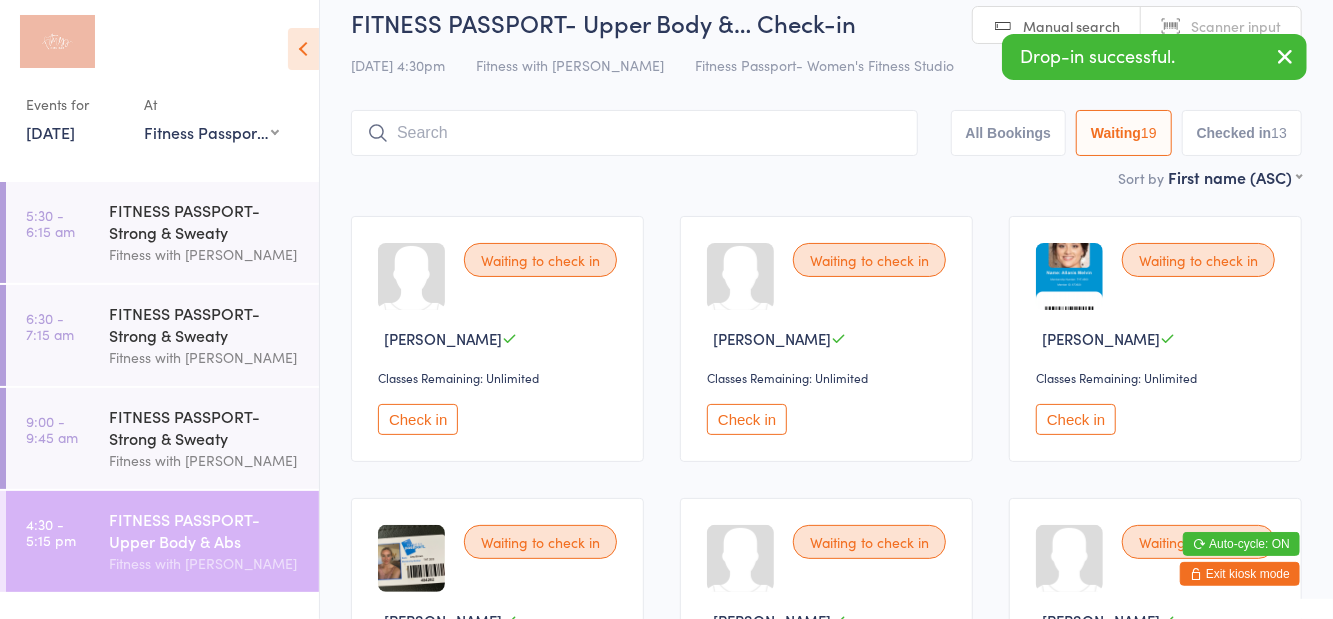 click on "FITNESS PASSPORT- Strong & Sweaty" at bounding box center (205, 427) 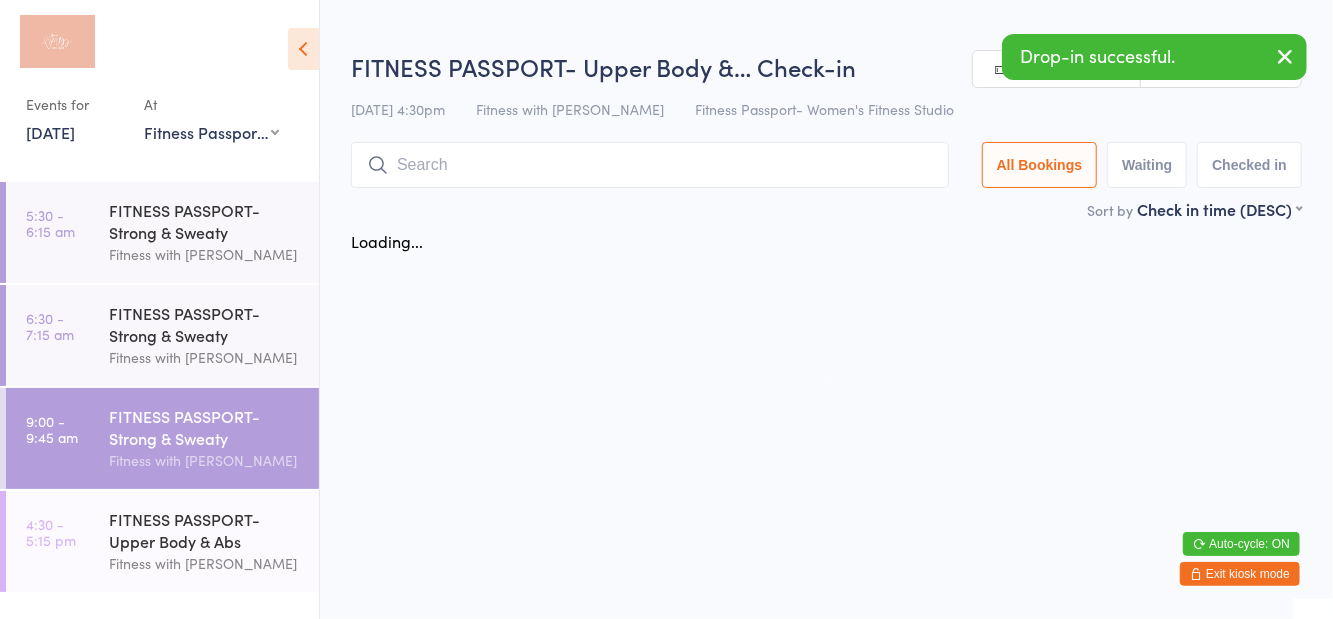 scroll, scrollTop: 0, scrollLeft: 0, axis: both 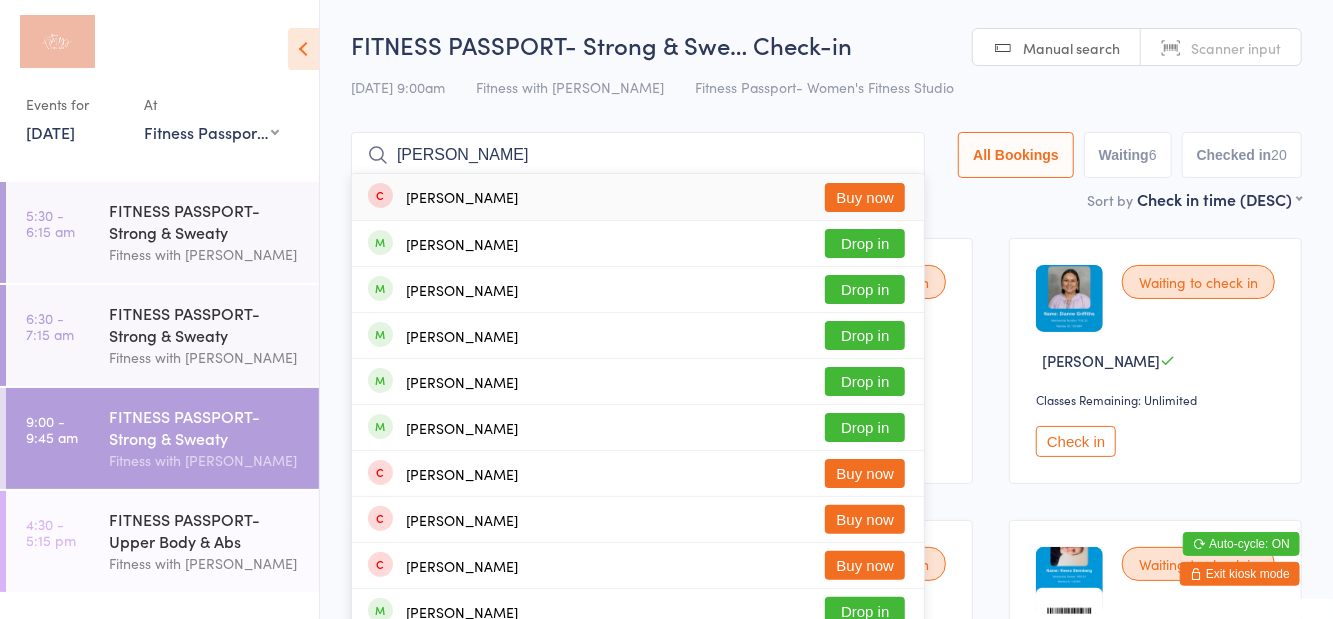 type on "[PERSON_NAME]" 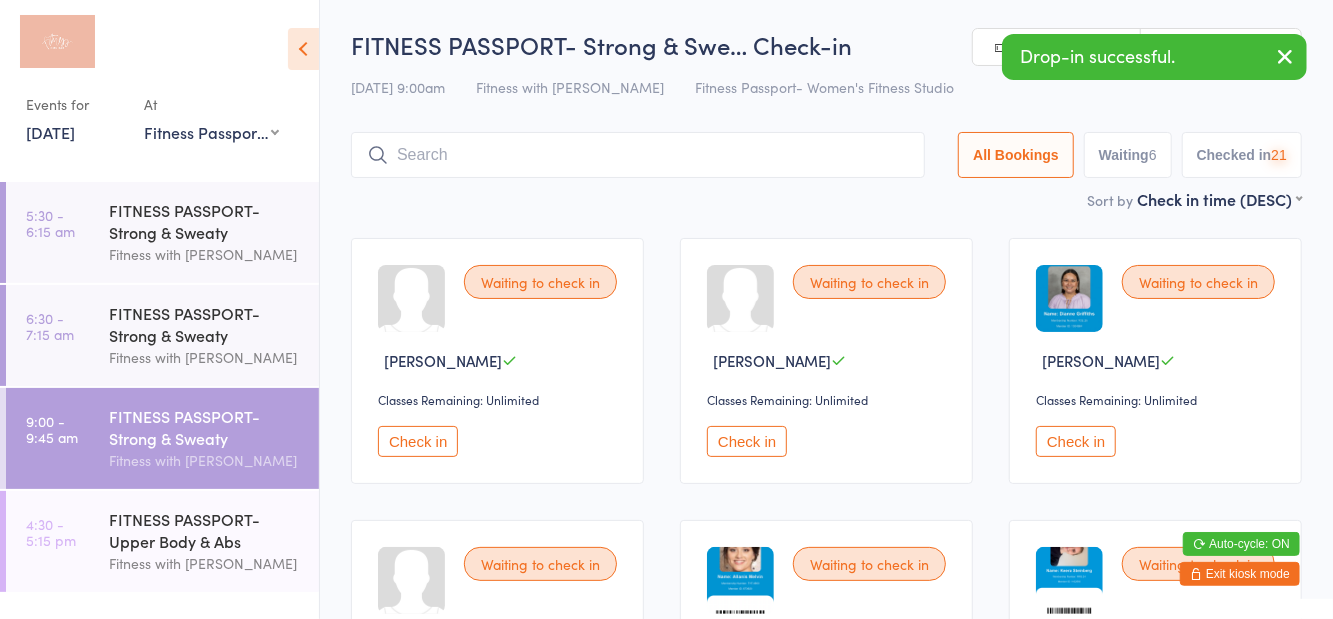 click on "[DATE] 9:00am  Fitness with Zoe  Fitness Passport- Women's Fitness Studio" at bounding box center [826, 87] 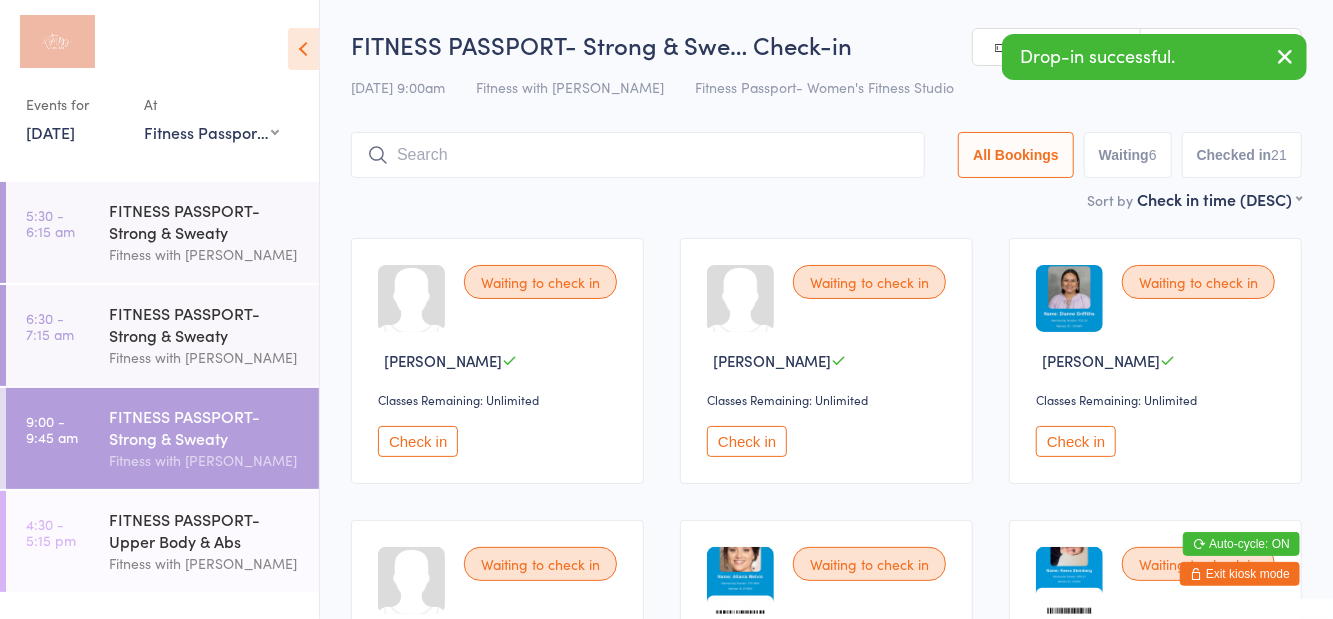 click on "FITNESS PASSPORT- Upper Body & Abs" at bounding box center [205, 530] 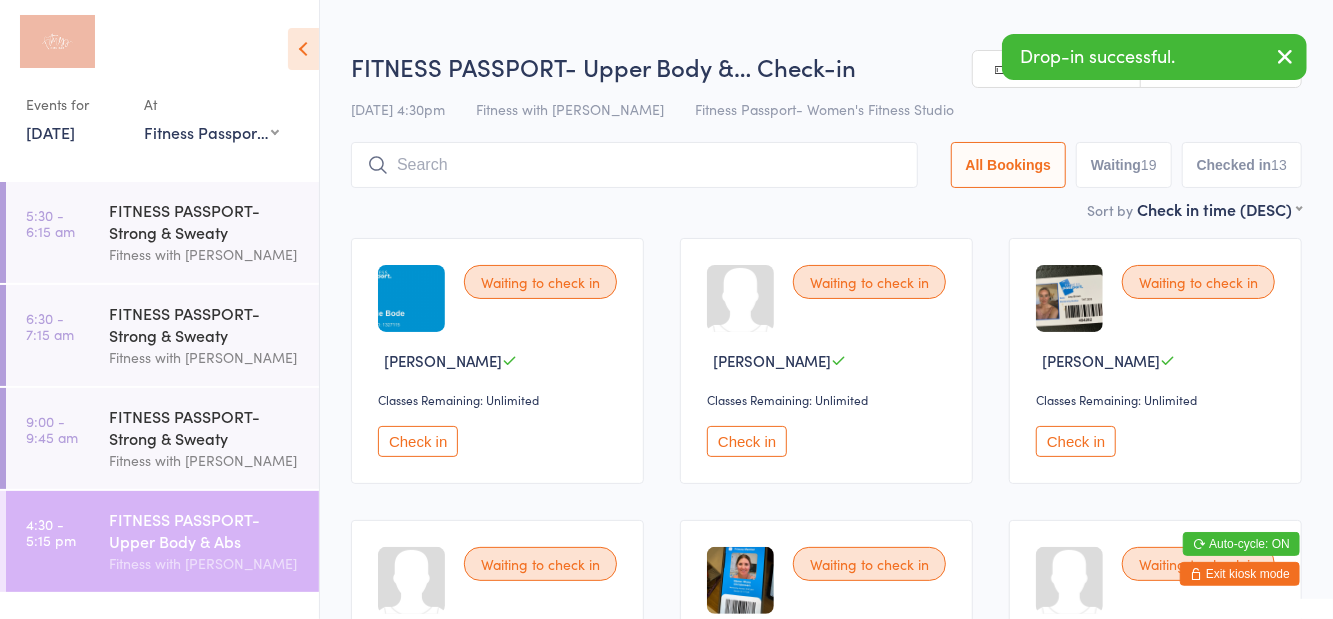 click on "FITNESS PASSPORT- Upper Body &… Check-in" at bounding box center [826, 66] 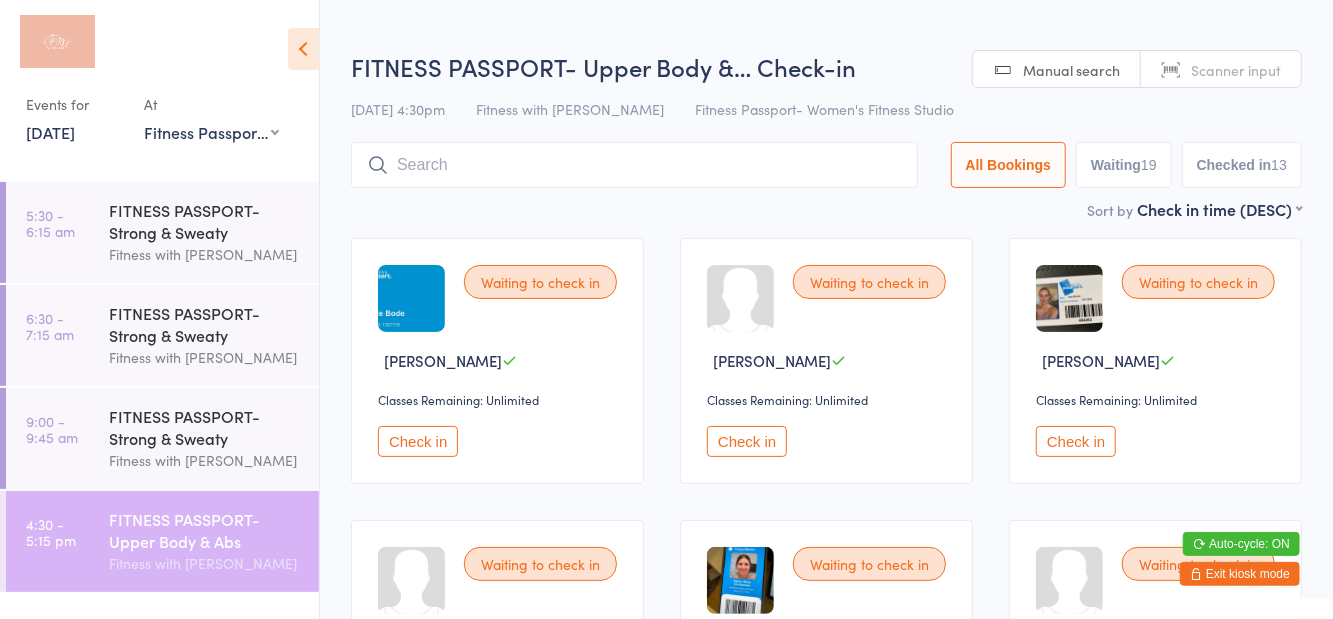 click at bounding box center (303, 49) 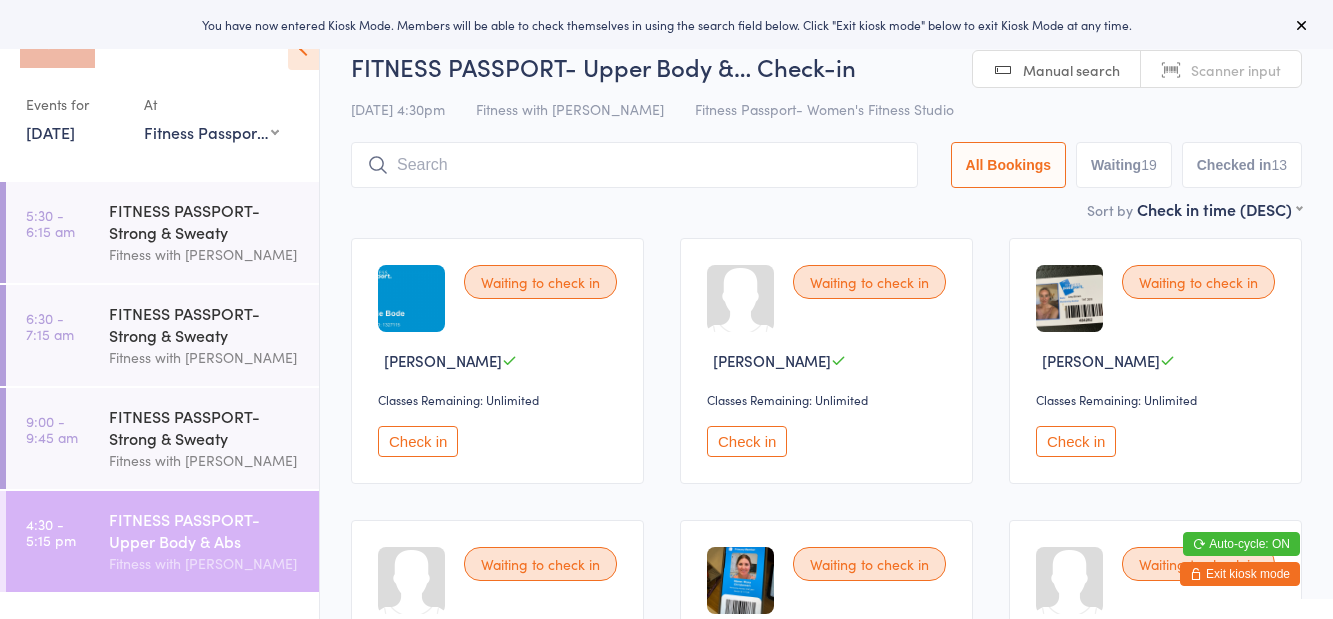 scroll, scrollTop: 0, scrollLeft: 0, axis: both 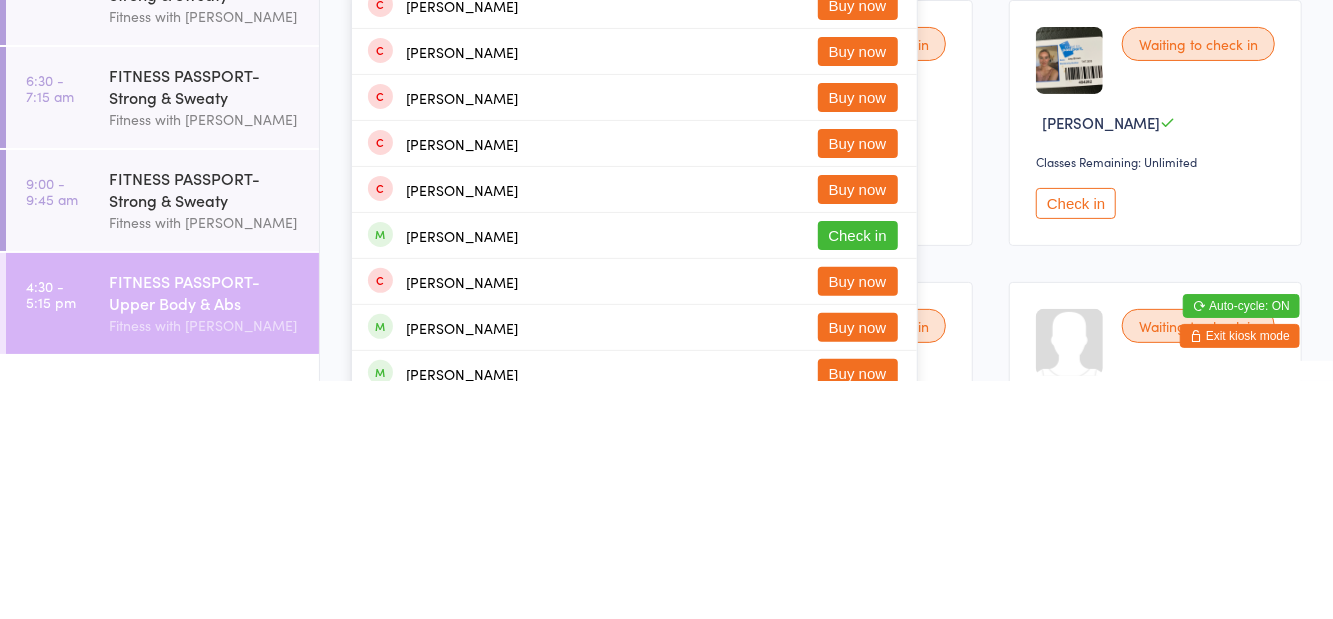 type on "Abby" 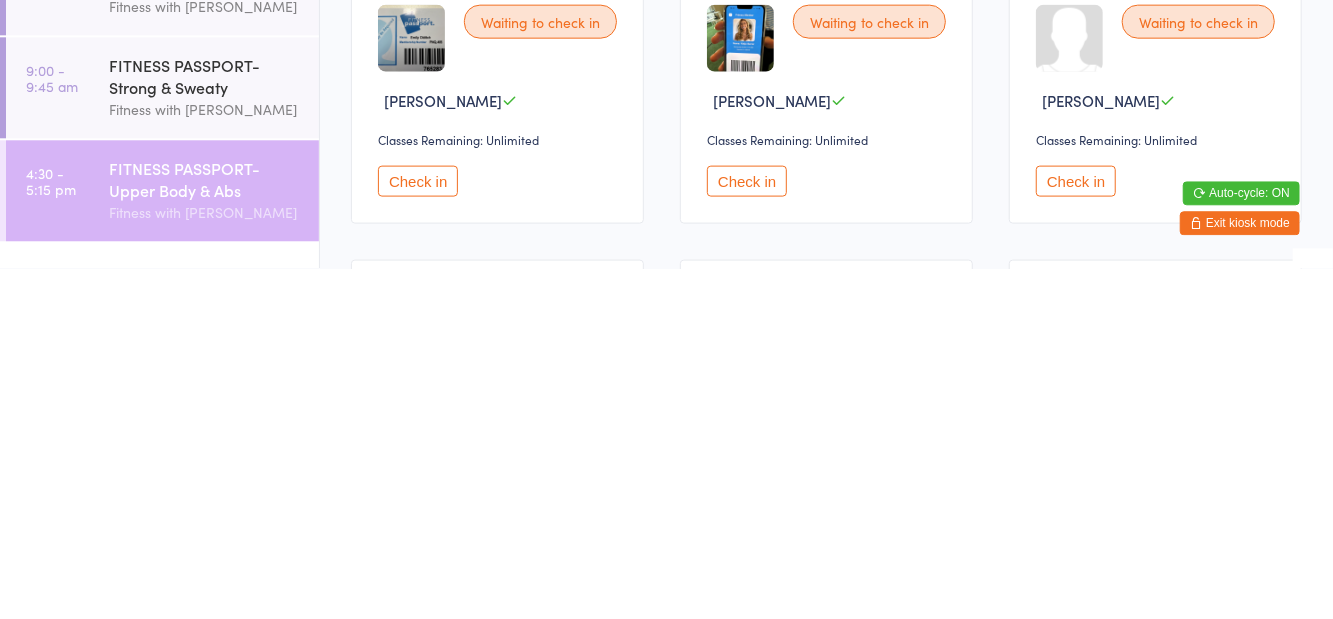 click on "Check in" at bounding box center [747, 531] 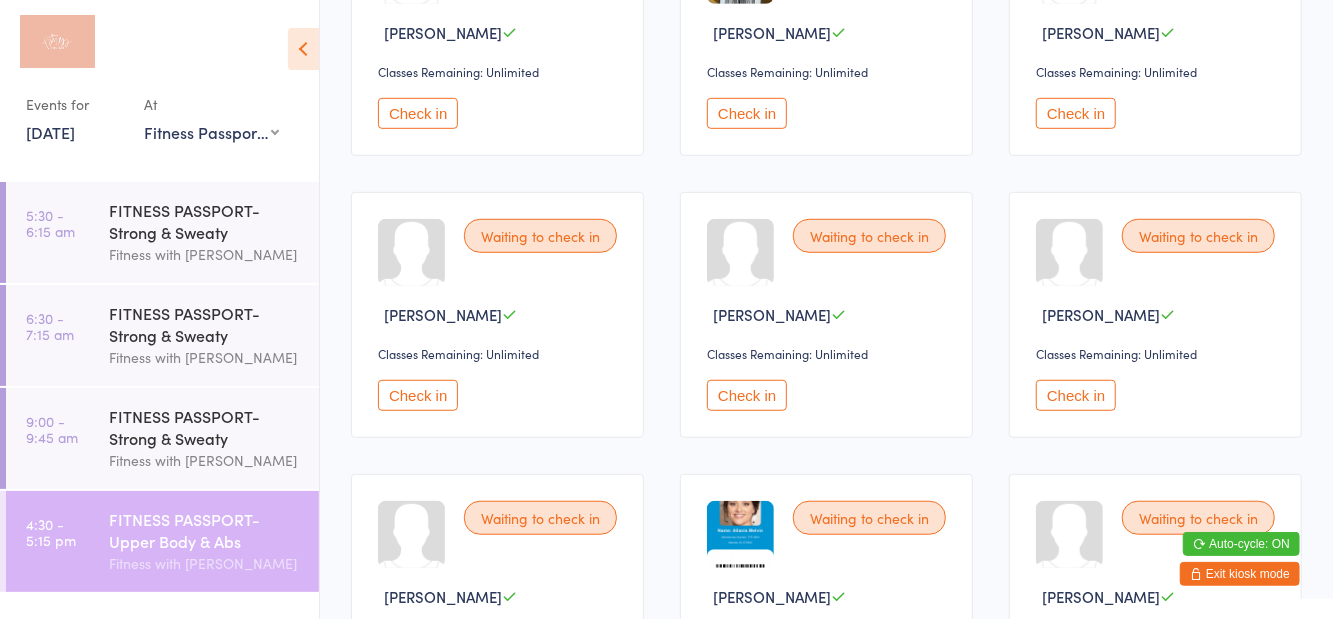 scroll, scrollTop: 612, scrollLeft: 0, axis: vertical 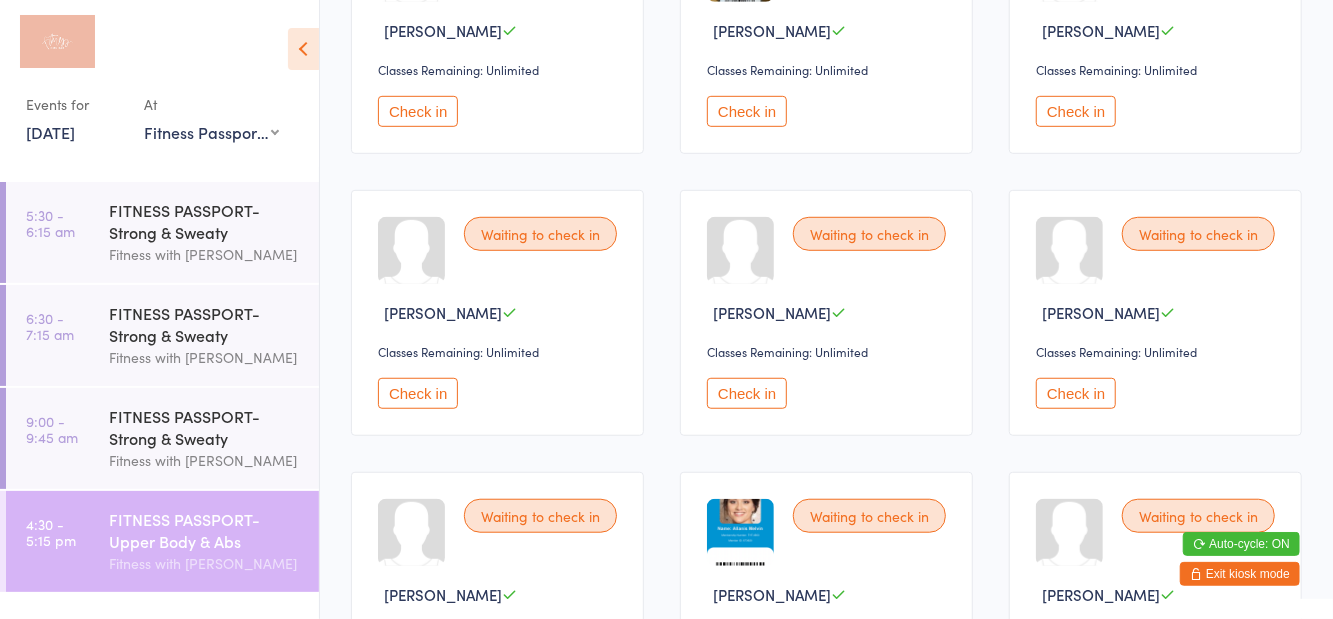 click on "Check in" at bounding box center (418, 111) 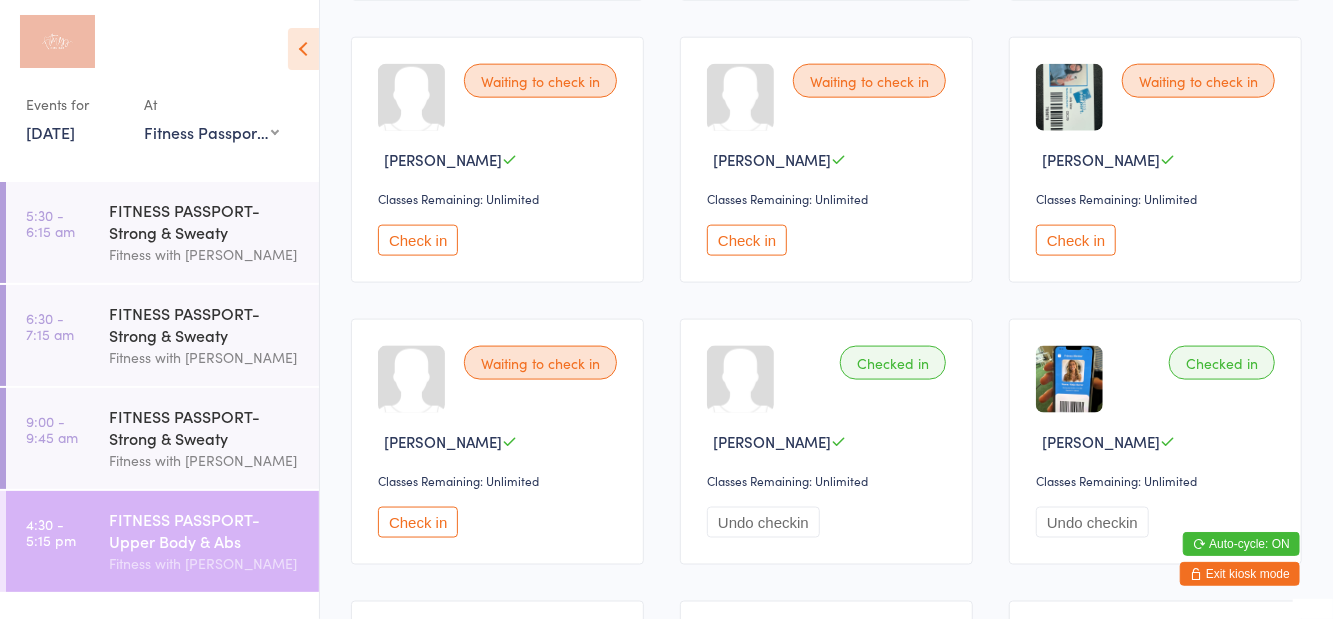 scroll, scrollTop: 1318, scrollLeft: 0, axis: vertical 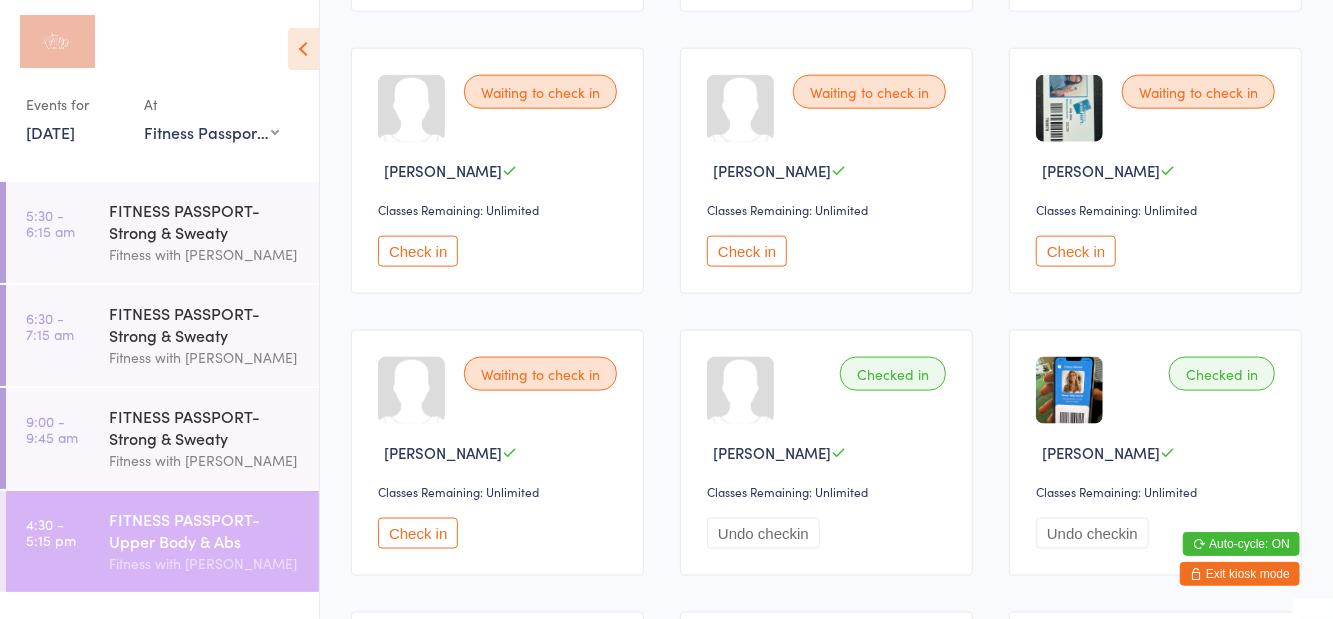 click on "Check in" at bounding box center (418, 251) 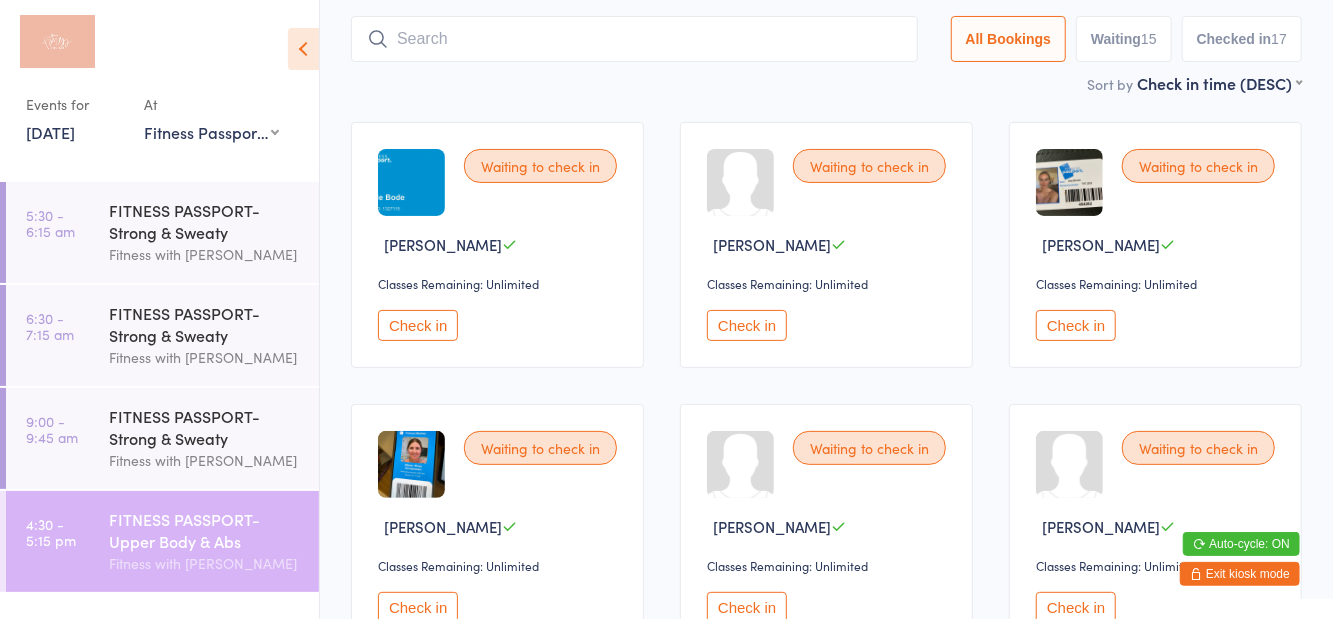 scroll, scrollTop: 0, scrollLeft: 0, axis: both 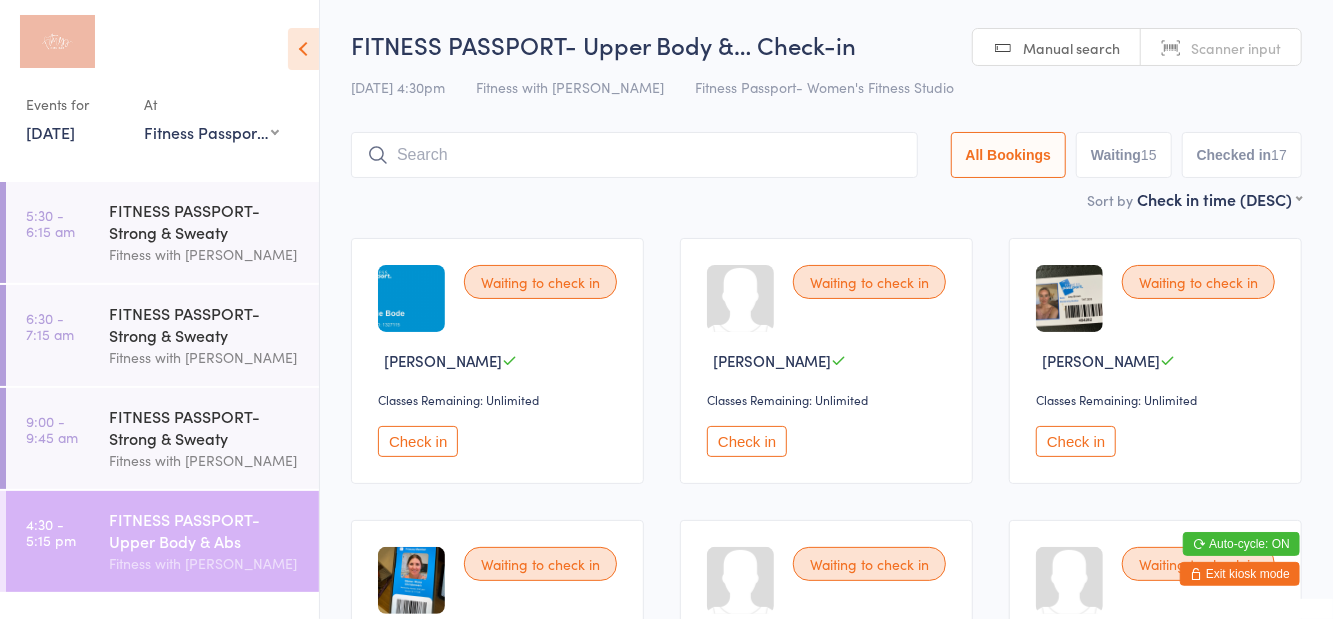 click at bounding box center [634, 155] 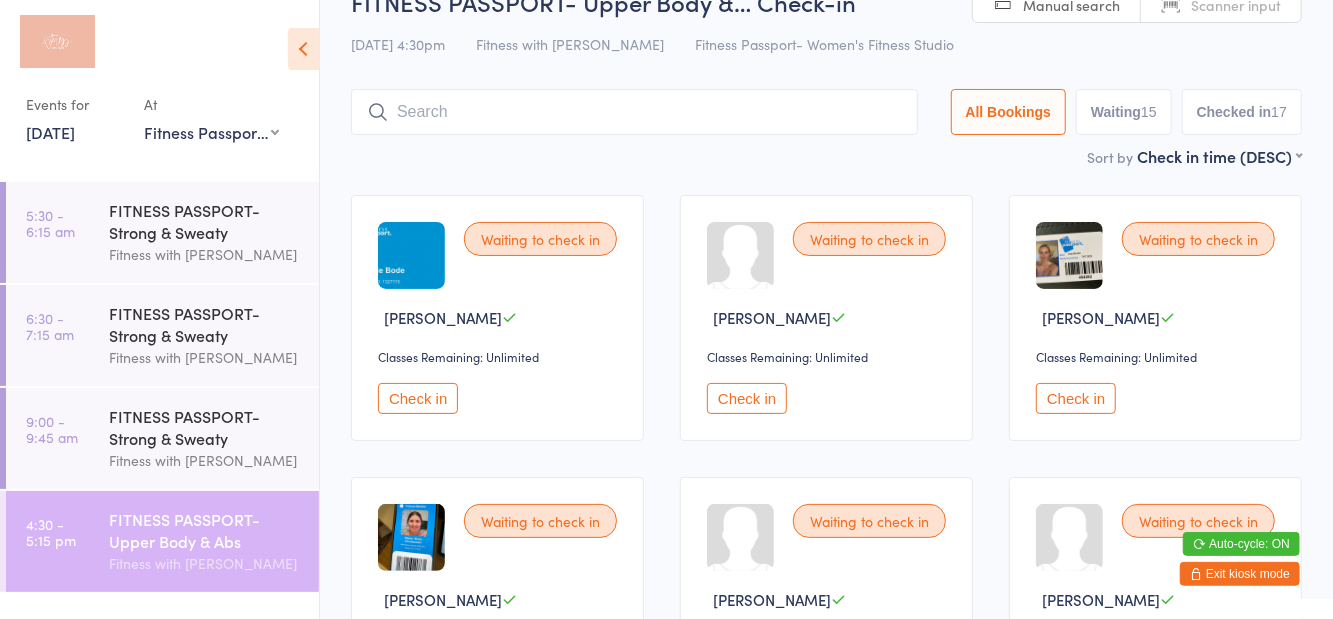 scroll, scrollTop: 133, scrollLeft: 0, axis: vertical 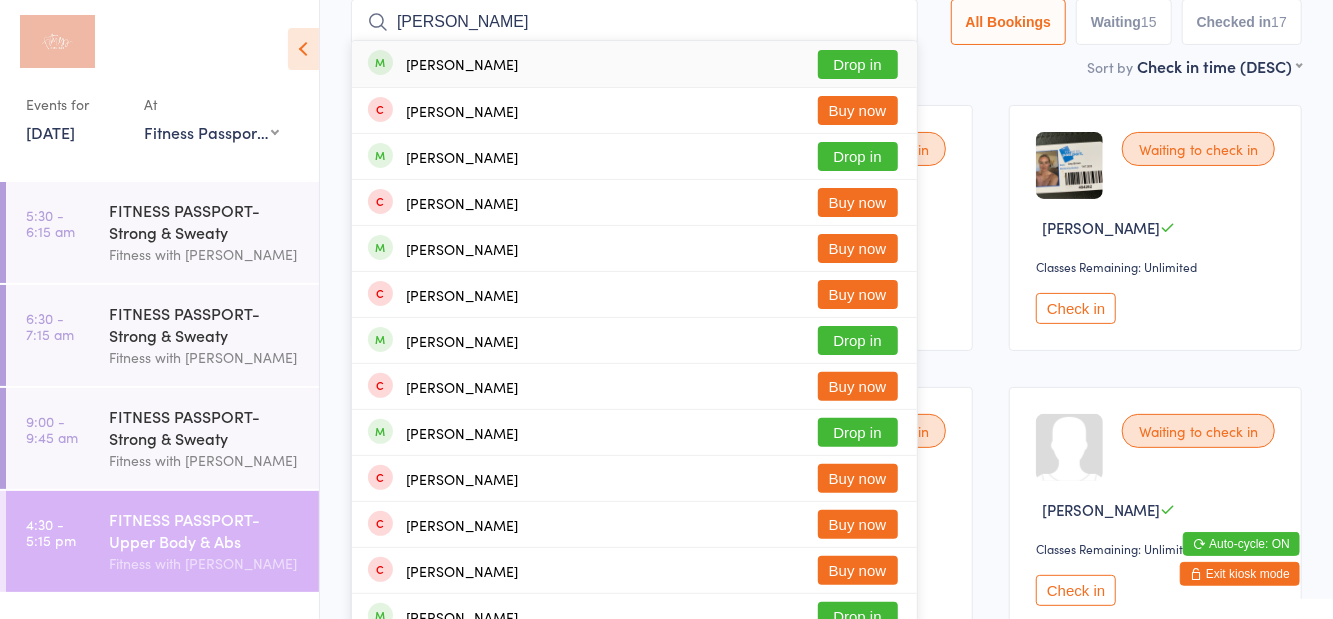 type on "Andrea ch" 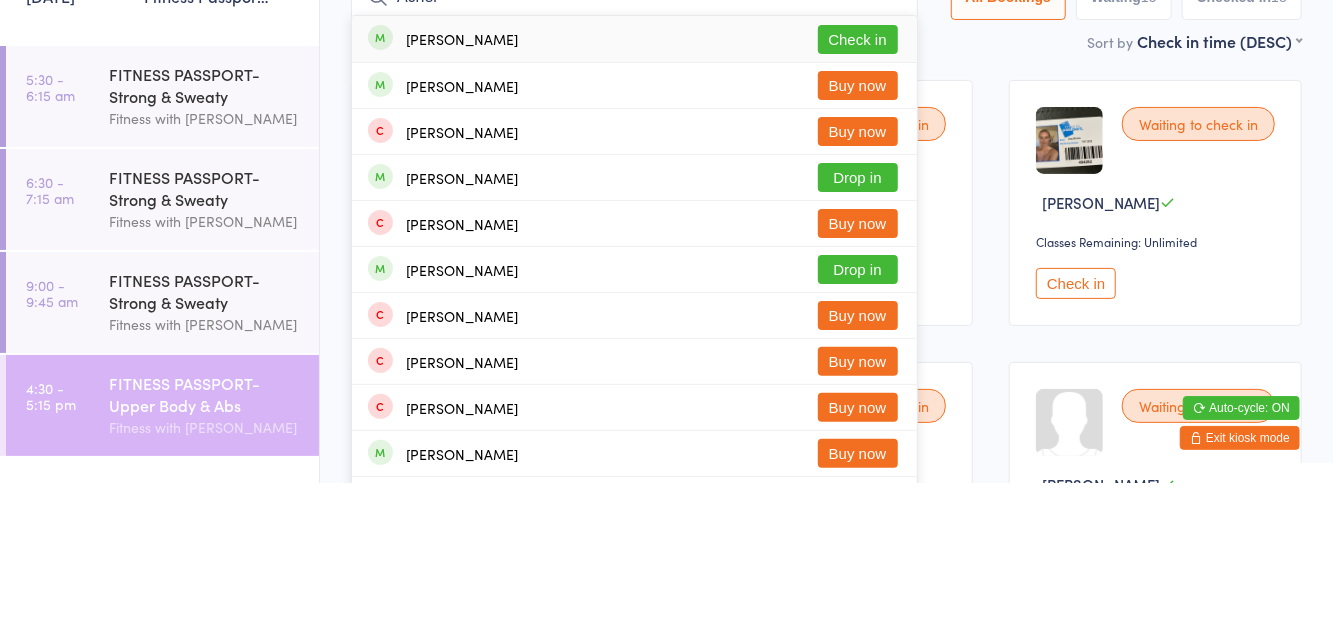 scroll, scrollTop: 0, scrollLeft: 0, axis: both 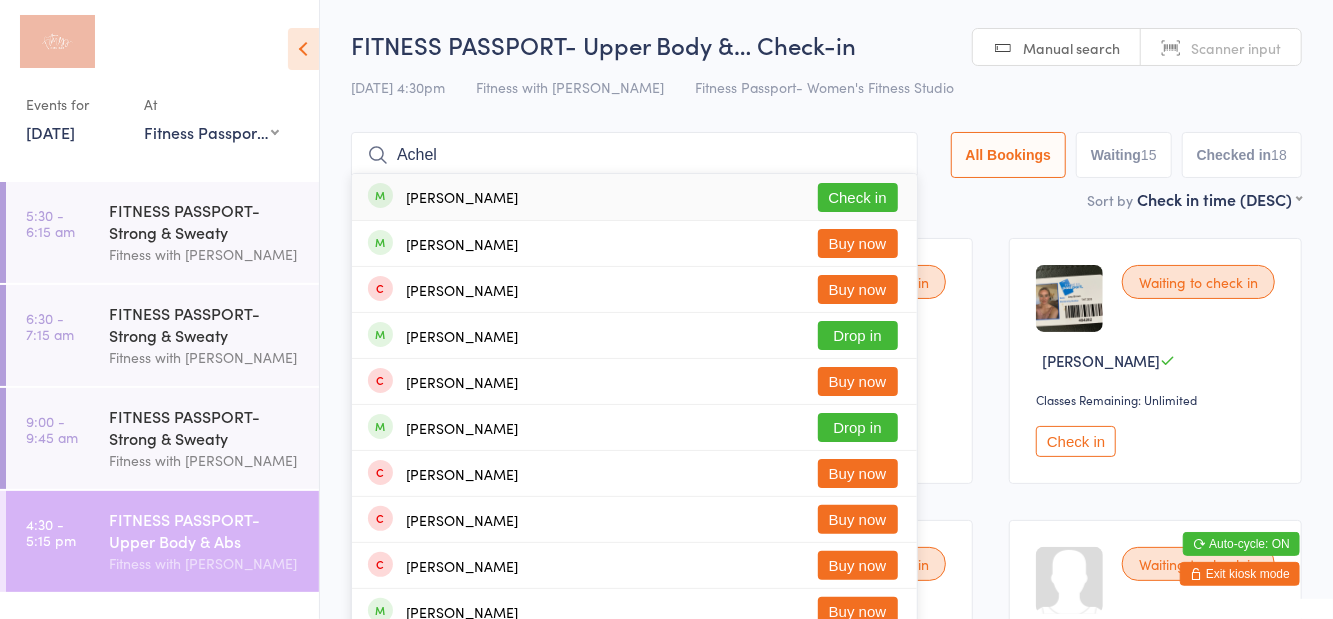 type on "Achel" 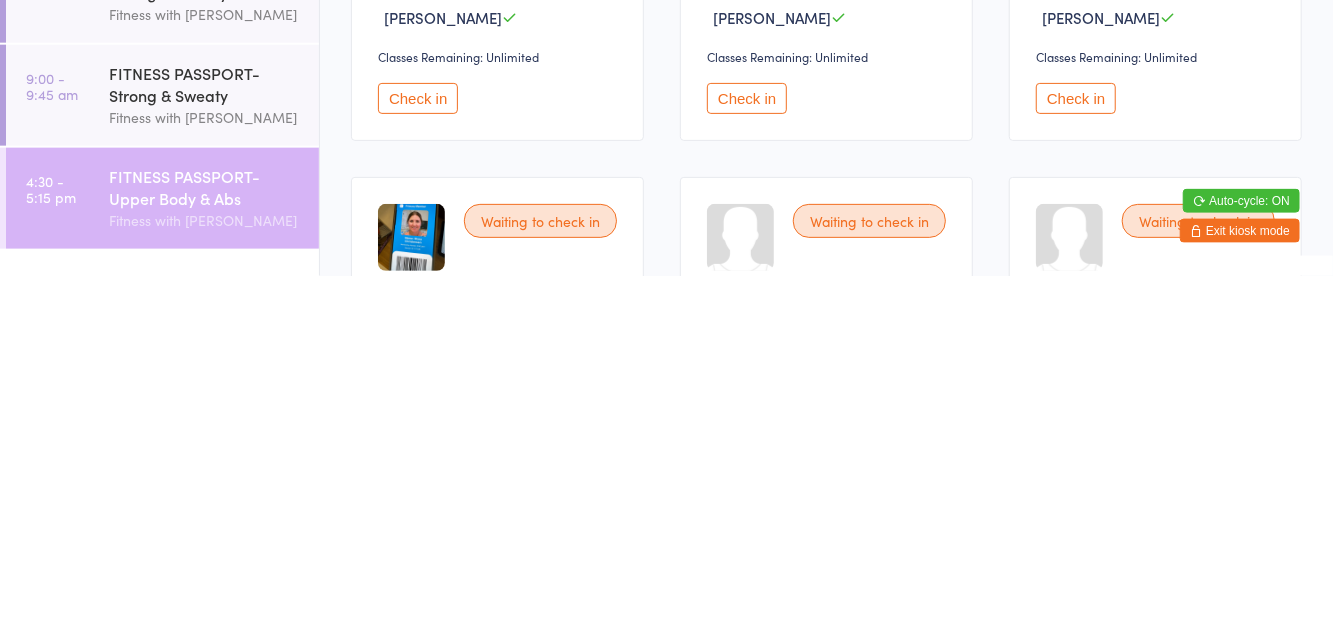click on "Check in" at bounding box center [1076, 441] 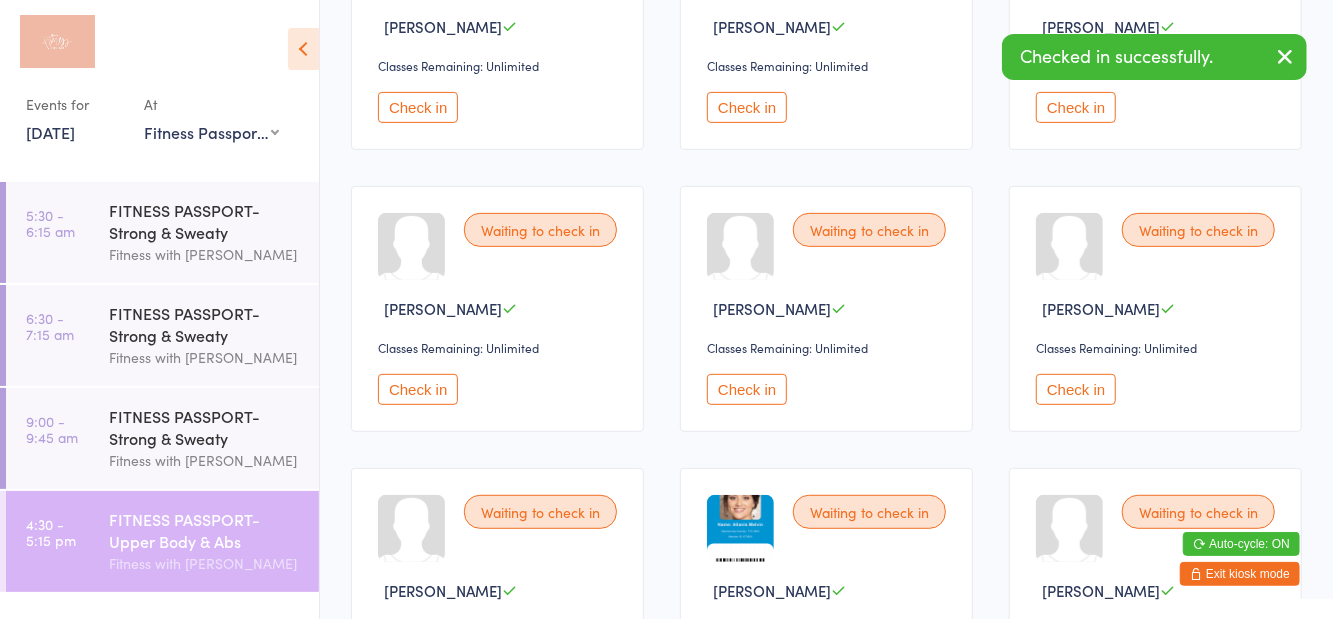 scroll, scrollTop: 362, scrollLeft: 0, axis: vertical 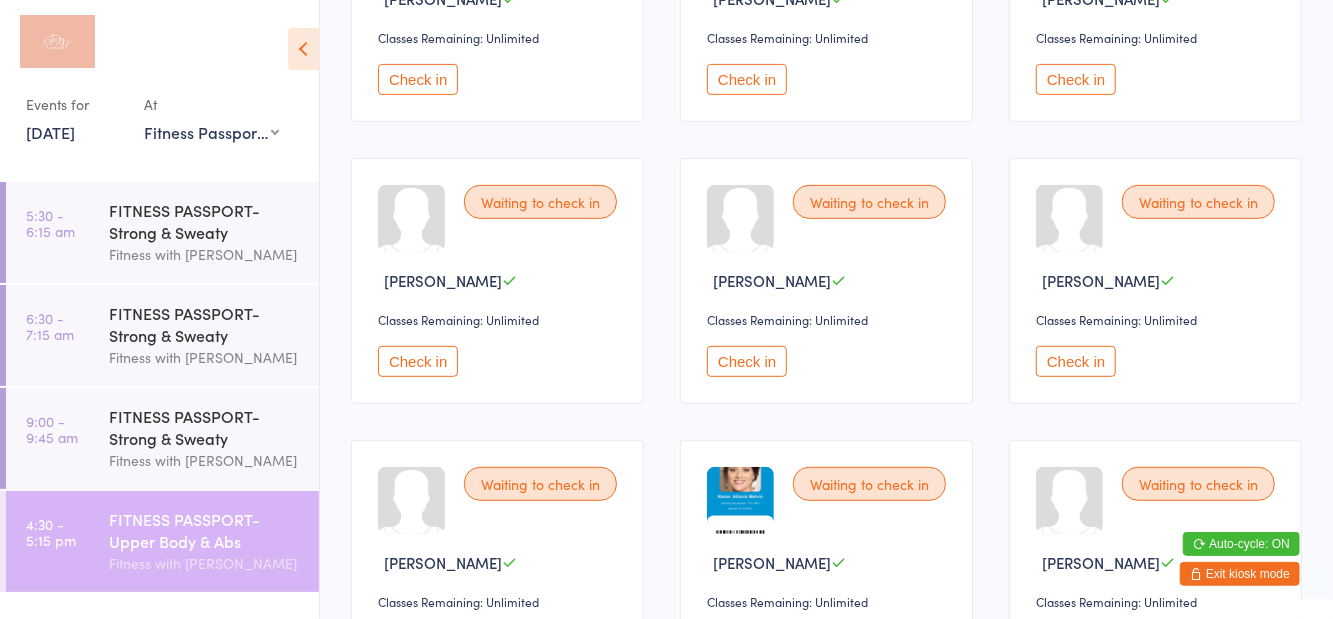 click on "Check in" at bounding box center (747, 361) 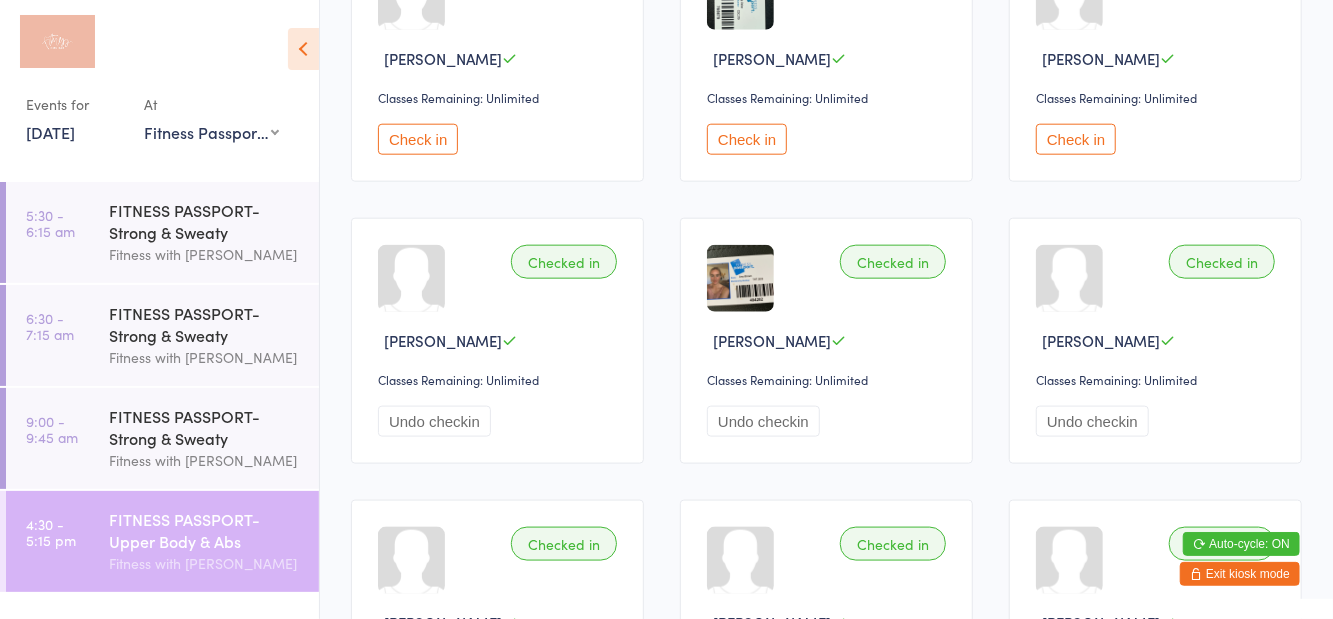 scroll, scrollTop: 1165, scrollLeft: 0, axis: vertical 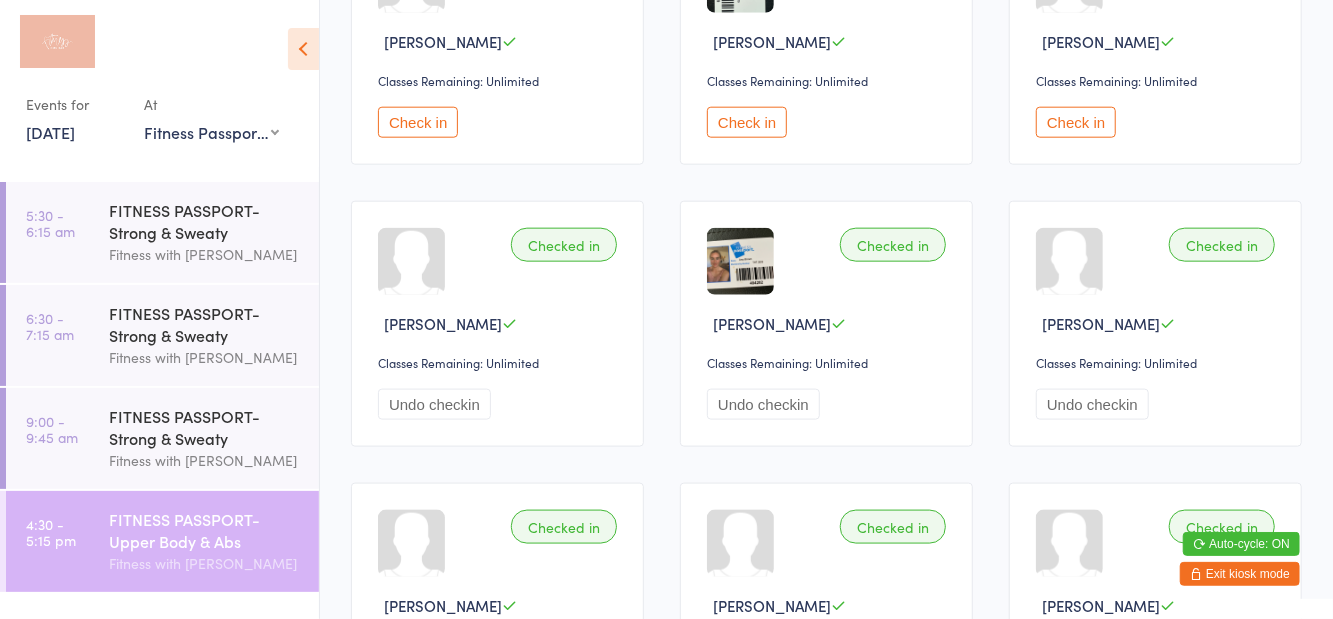 click on "Check in" at bounding box center [747, 122] 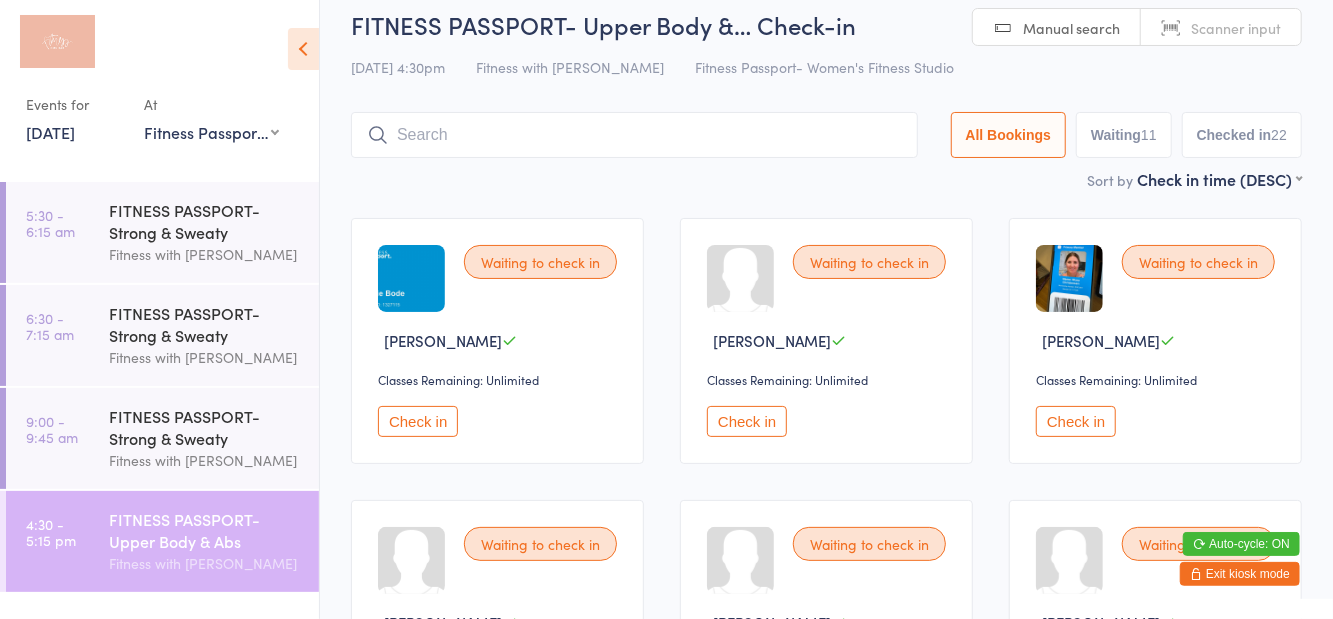 scroll, scrollTop: 0, scrollLeft: 0, axis: both 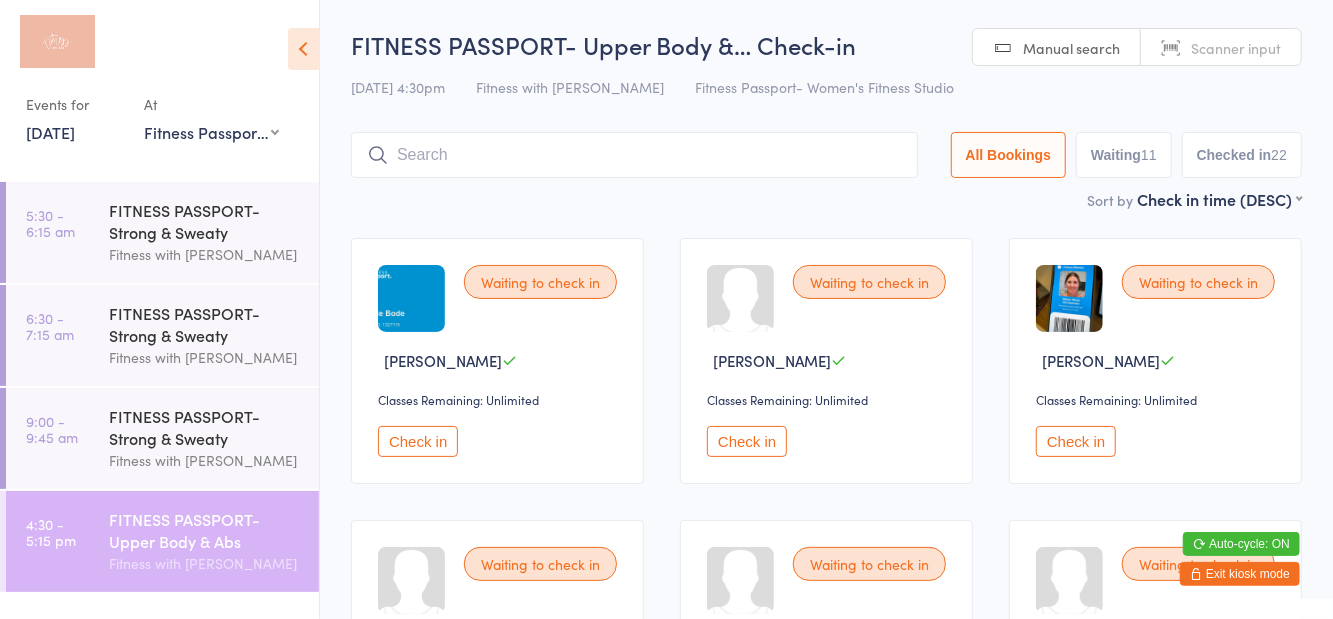 click on "Check in" at bounding box center [1076, 441] 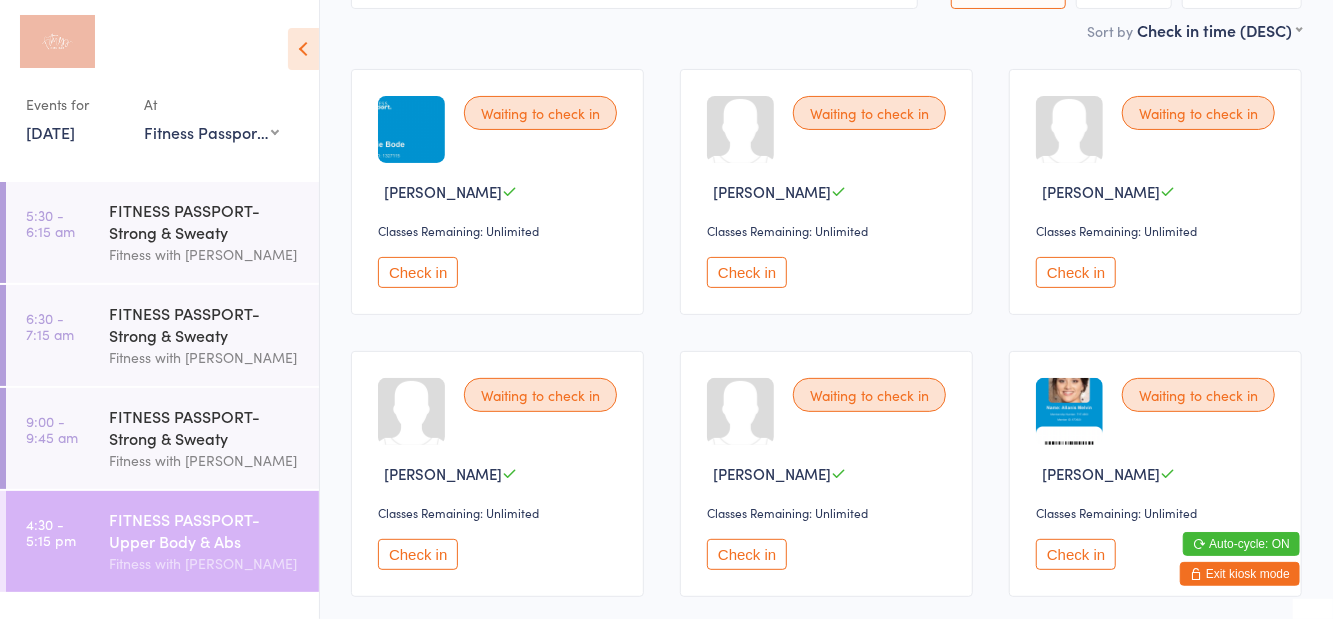scroll, scrollTop: 175, scrollLeft: 0, axis: vertical 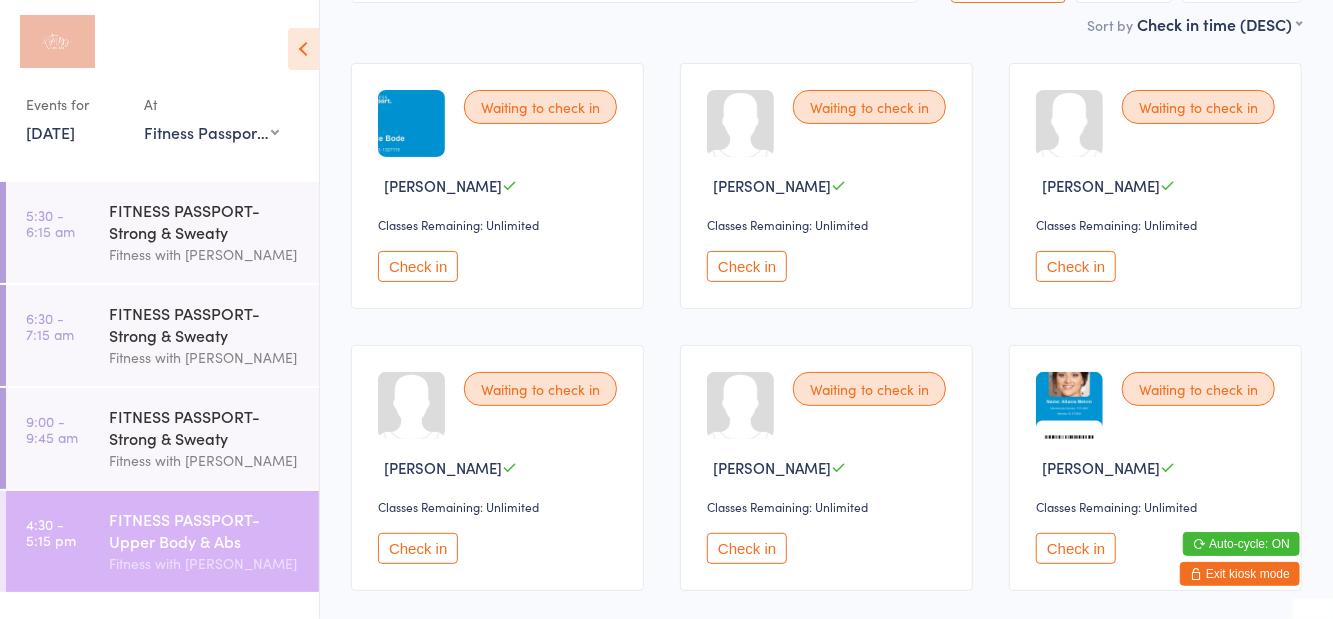 click on "Check in" at bounding box center (418, 548) 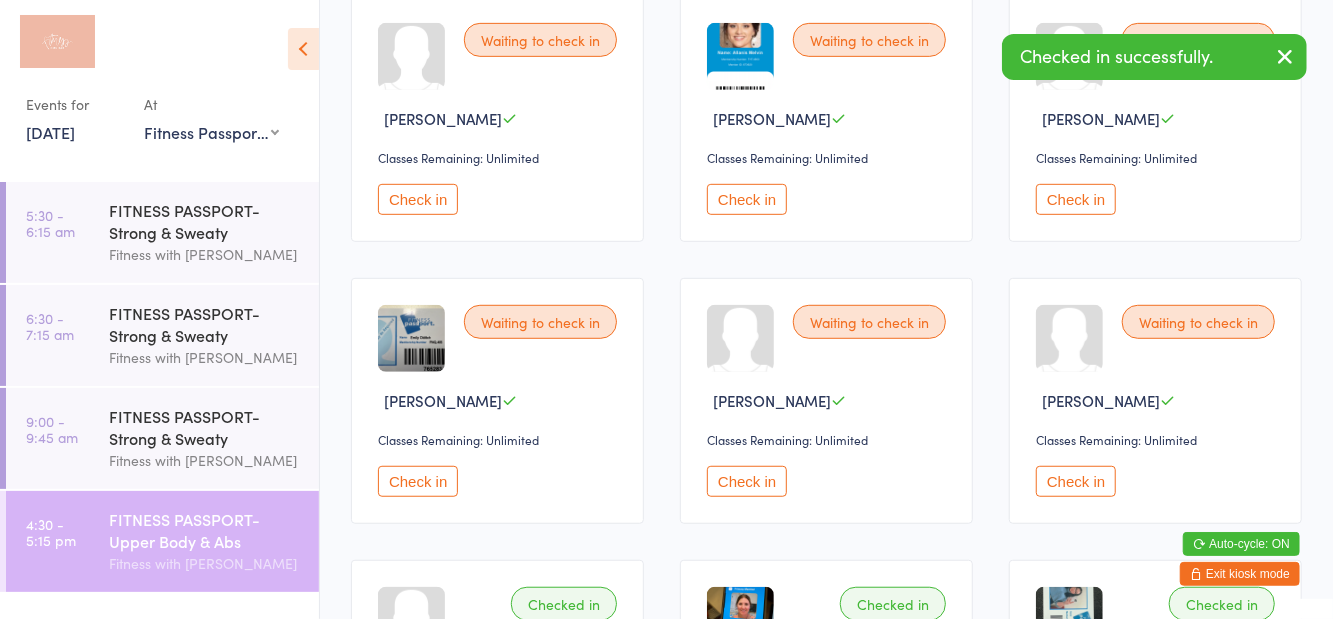 scroll, scrollTop: 541, scrollLeft: 0, axis: vertical 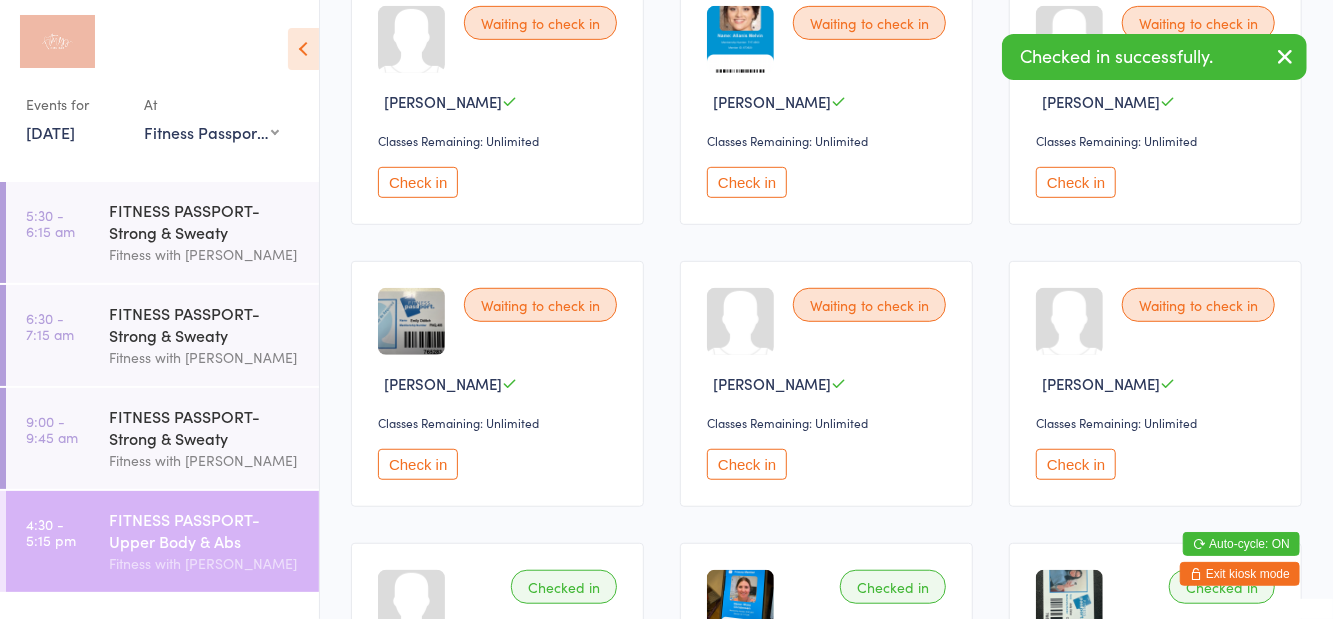 click on "Check in" at bounding box center [1076, 464] 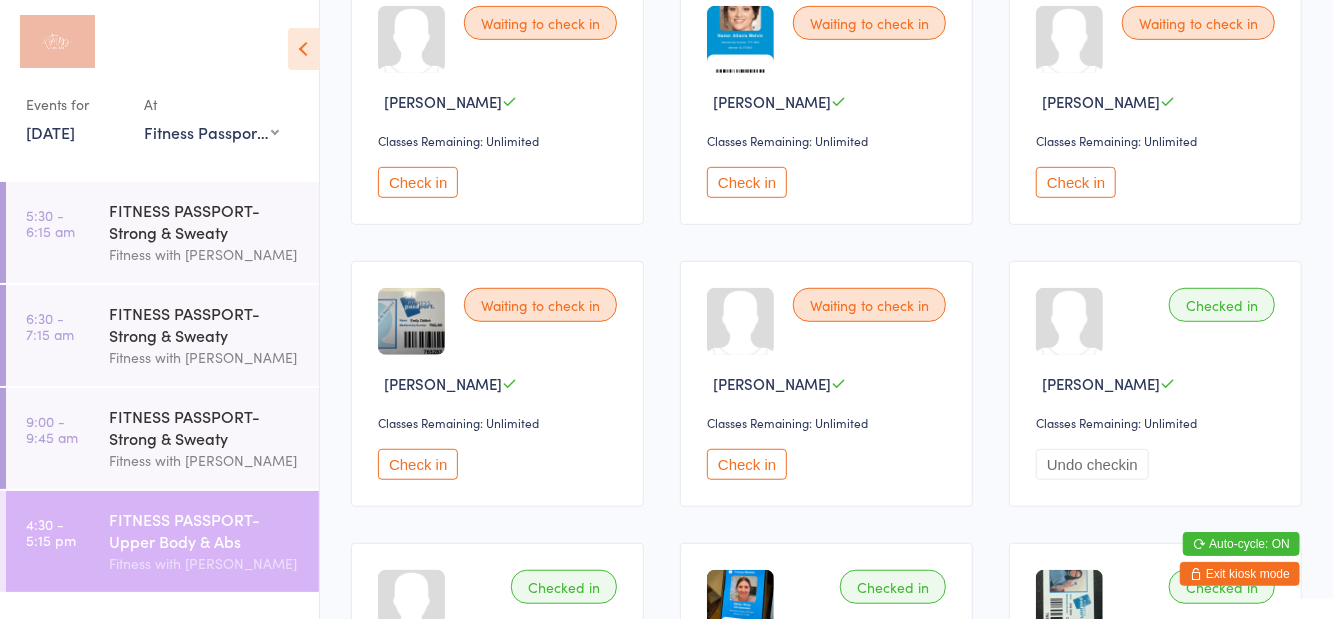 click on "Check in" at bounding box center (418, 464) 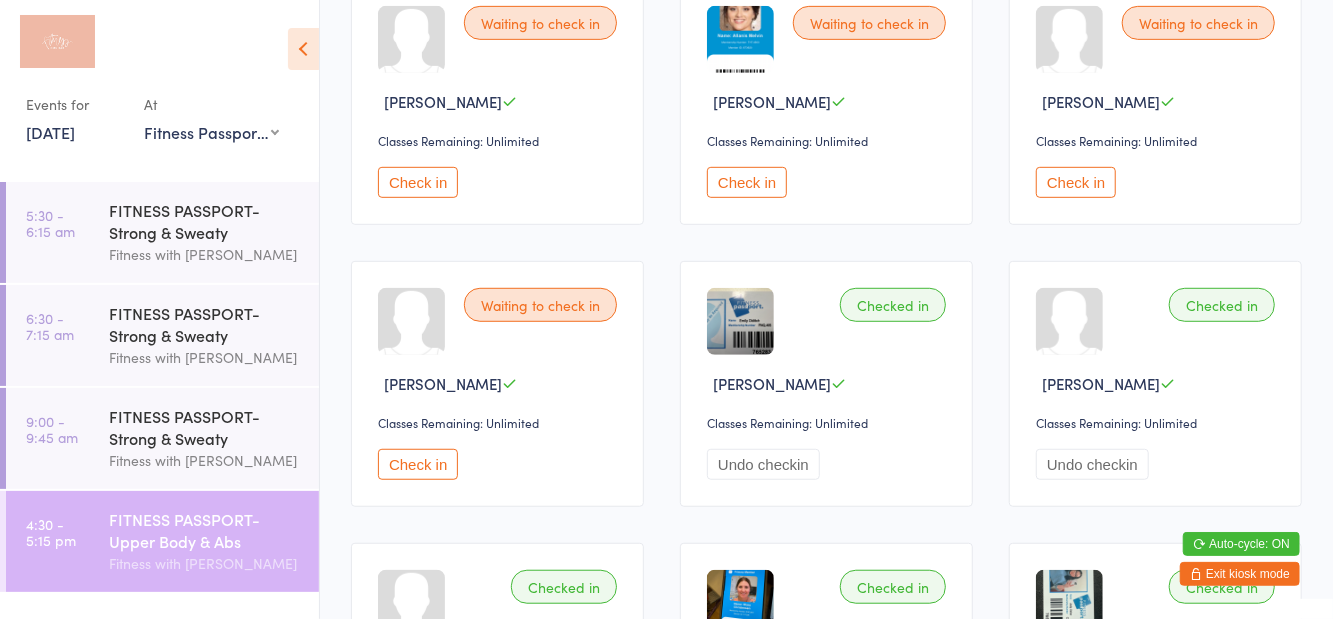 click on "Check in" at bounding box center (747, 182) 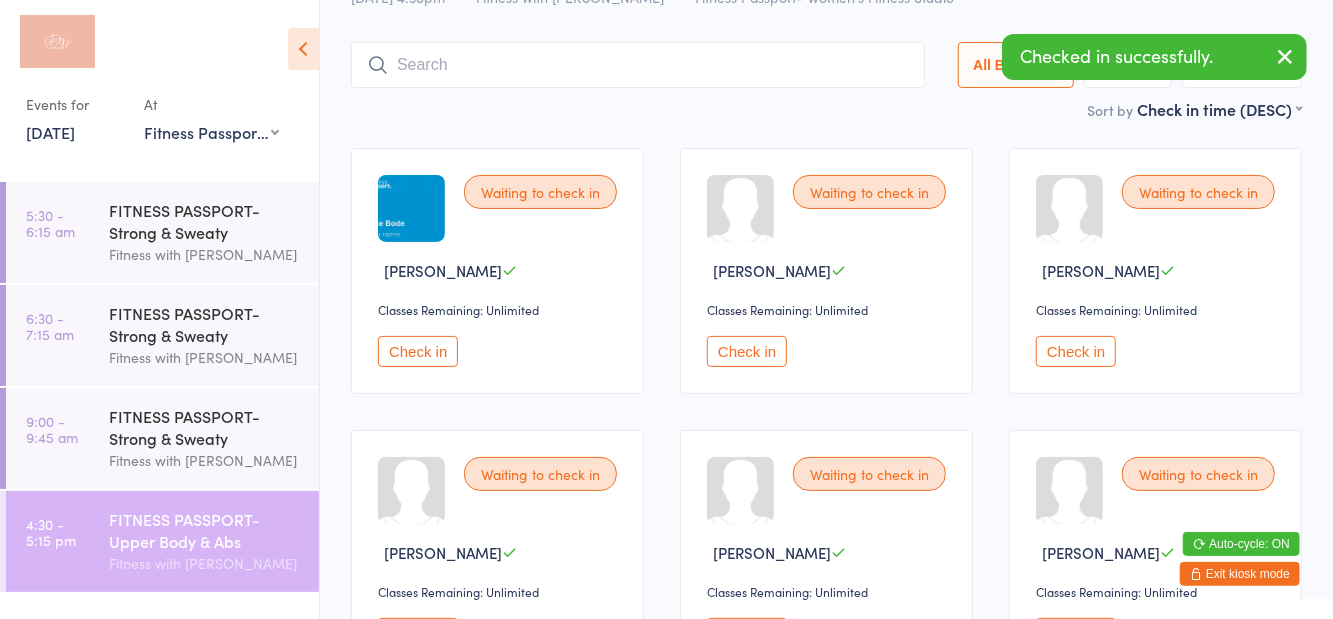 scroll, scrollTop: 87, scrollLeft: 0, axis: vertical 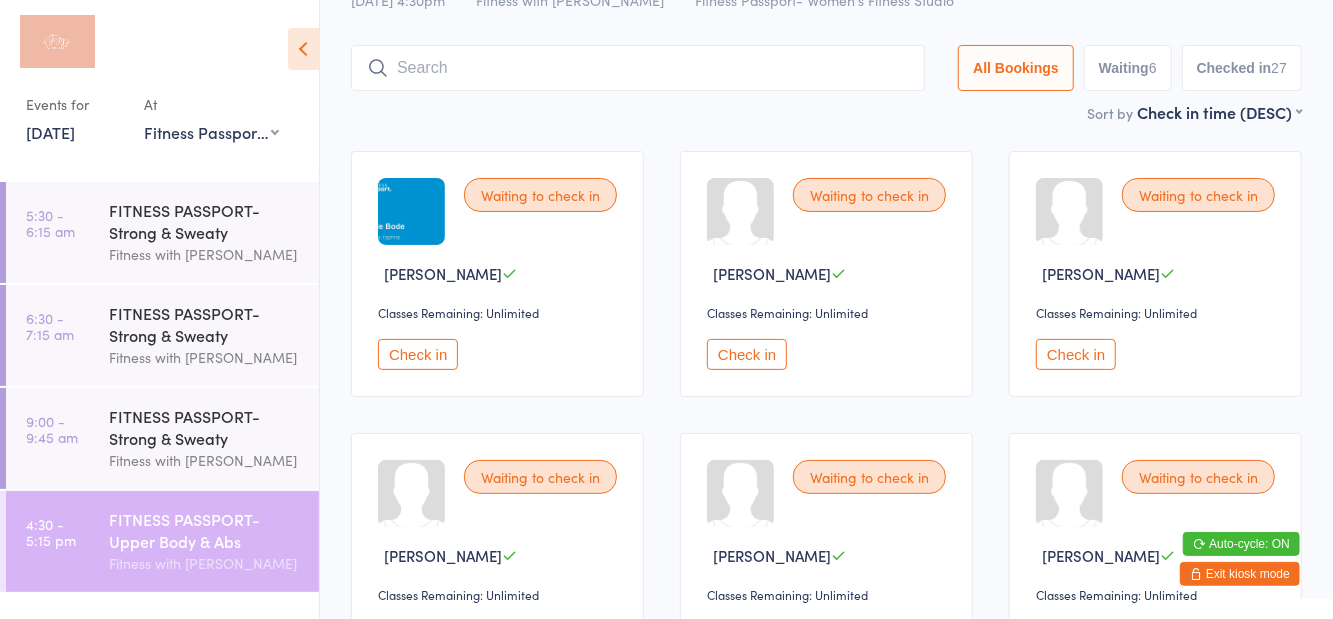 click on "Check in" at bounding box center [747, 354] 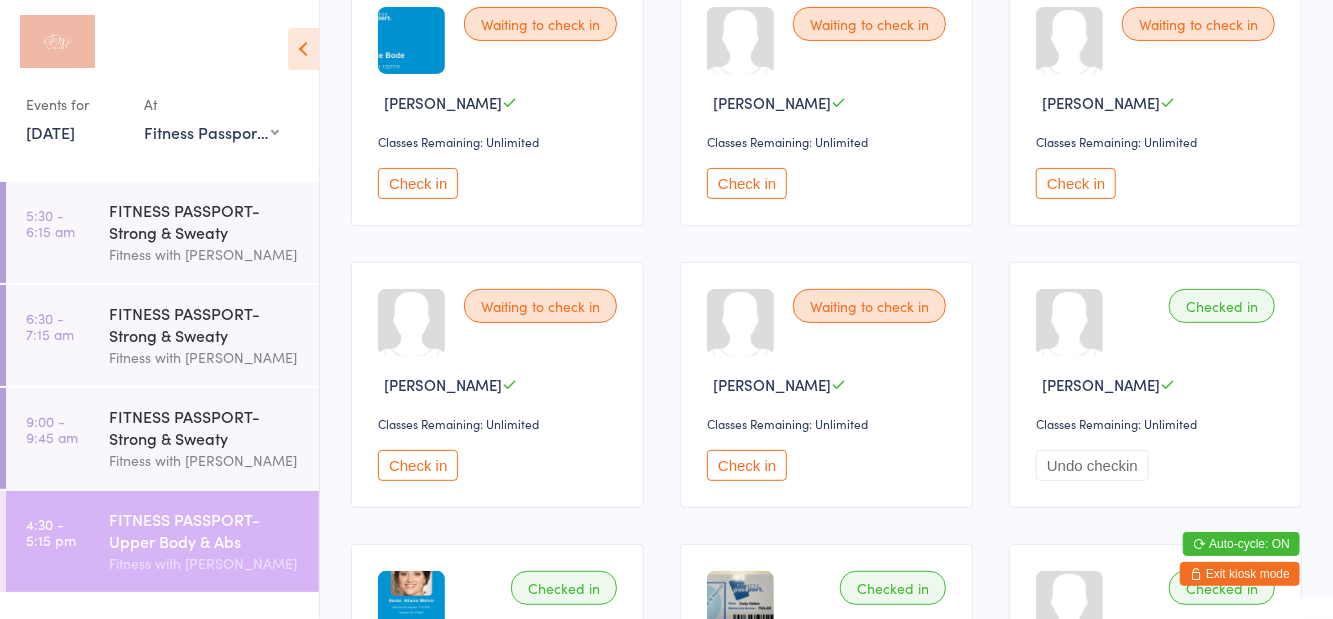 scroll, scrollTop: 258, scrollLeft: 0, axis: vertical 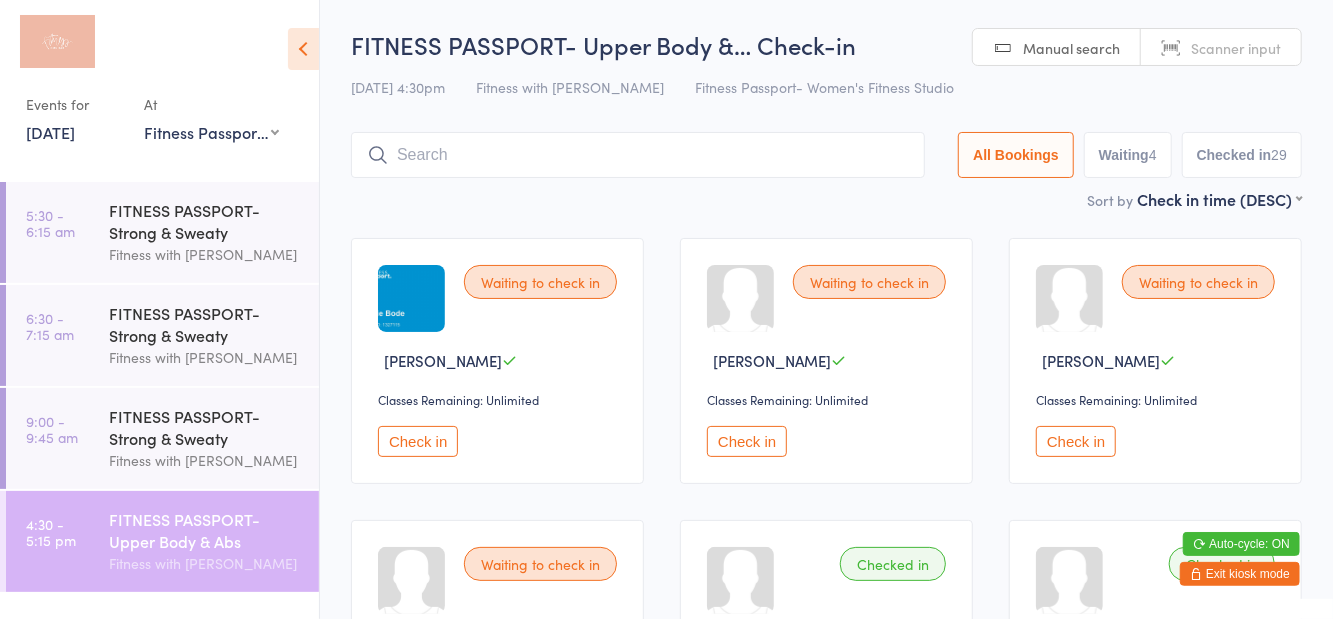 click on "Waiting  4" at bounding box center (1128, 155) 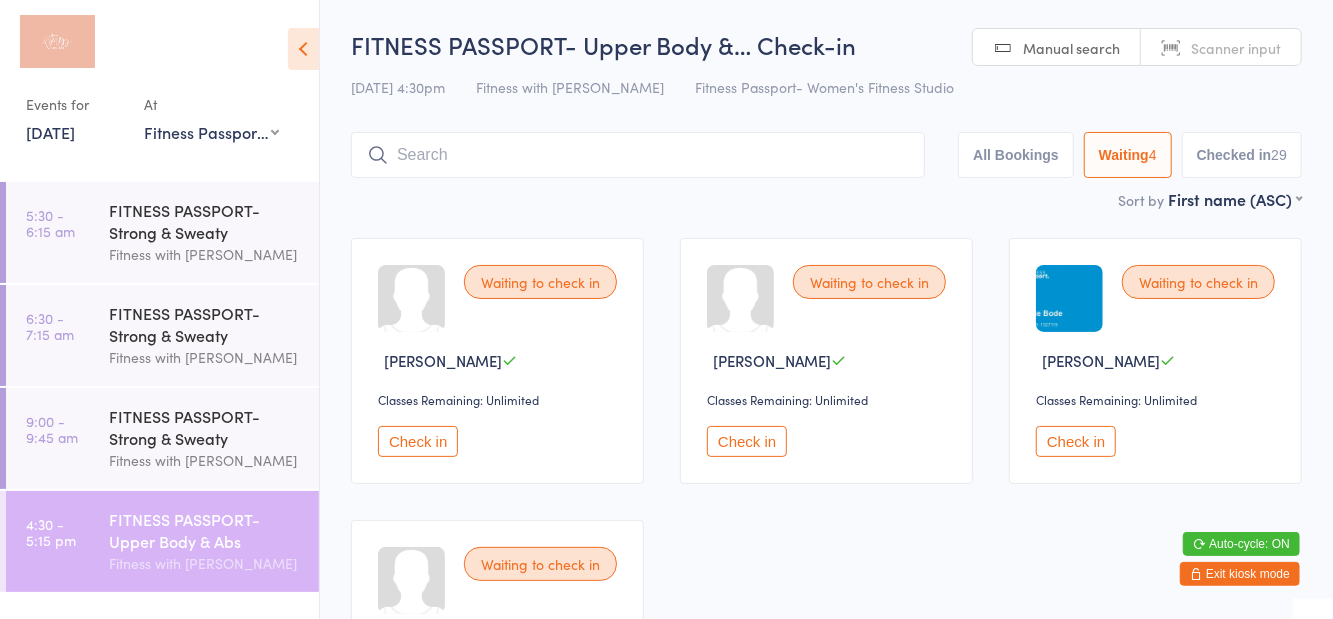 click at bounding box center (303, 49) 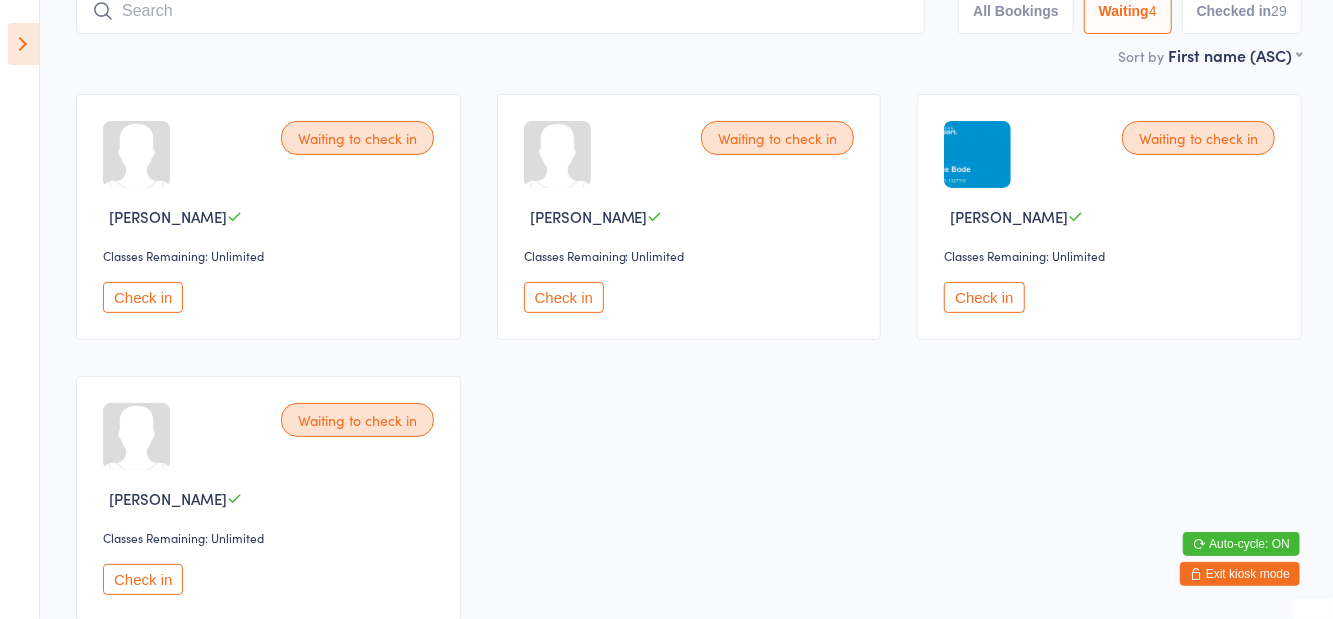 scroll, scrollTop: 0, scrollLeft: 0, axis: both 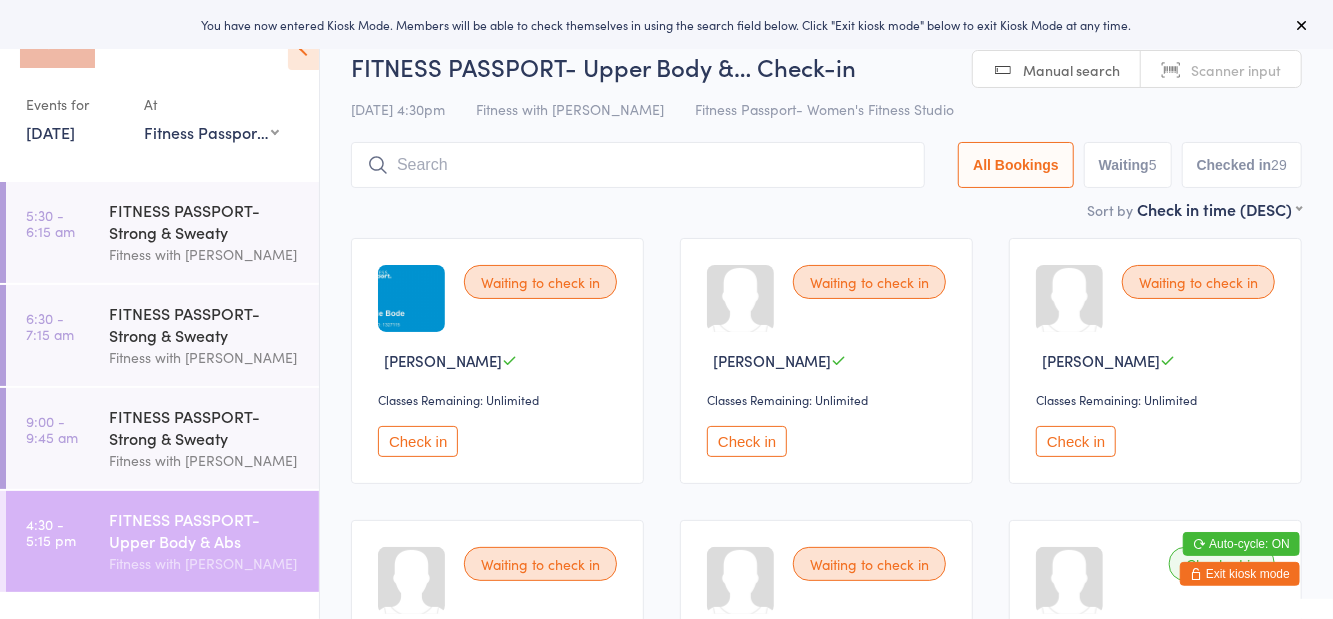 click on "Check in" at bounding box center [1076, 441] 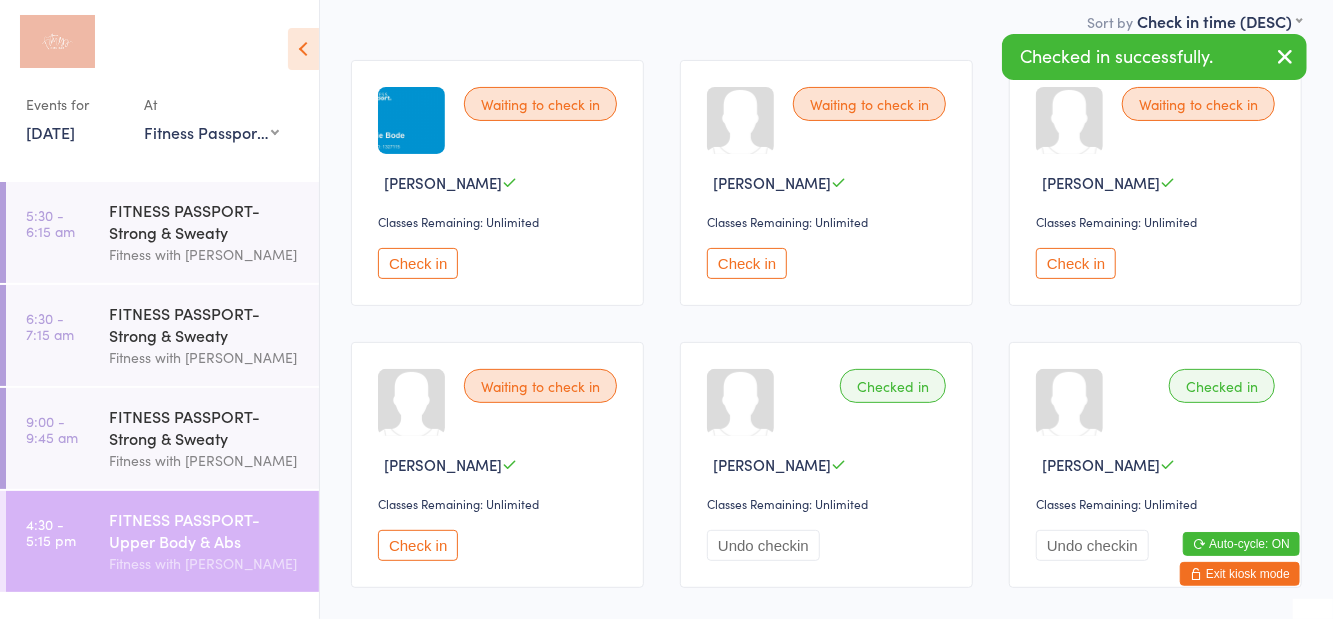scroll, scrollTop: 328, scrollLeft: 0, axis: vertical 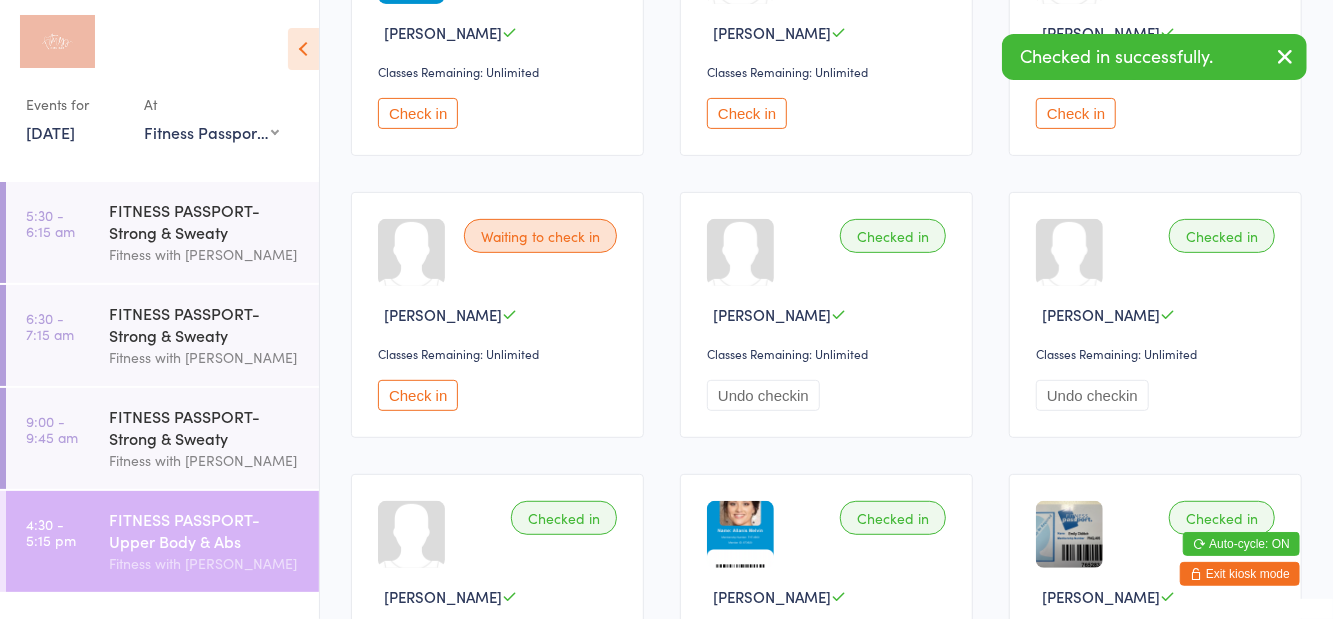 click on "Check in" at bounding box center (418, 395) 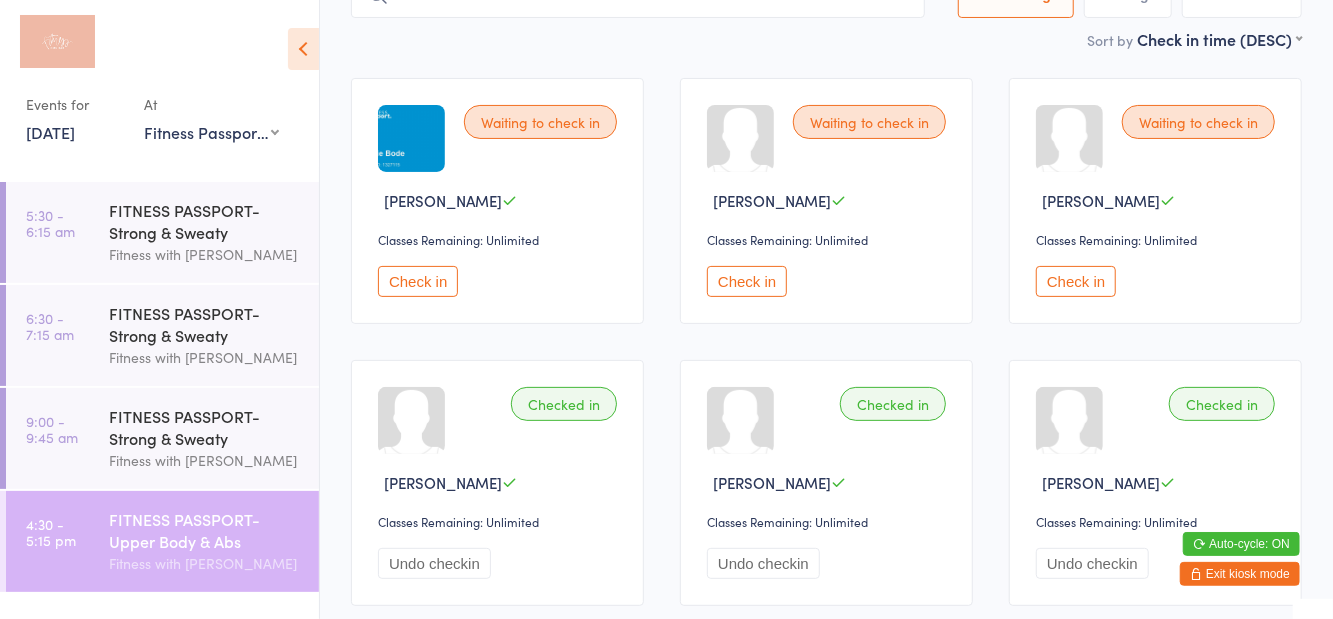 scroll, scrollTop: 0, scrollLeft: 0, axis: both 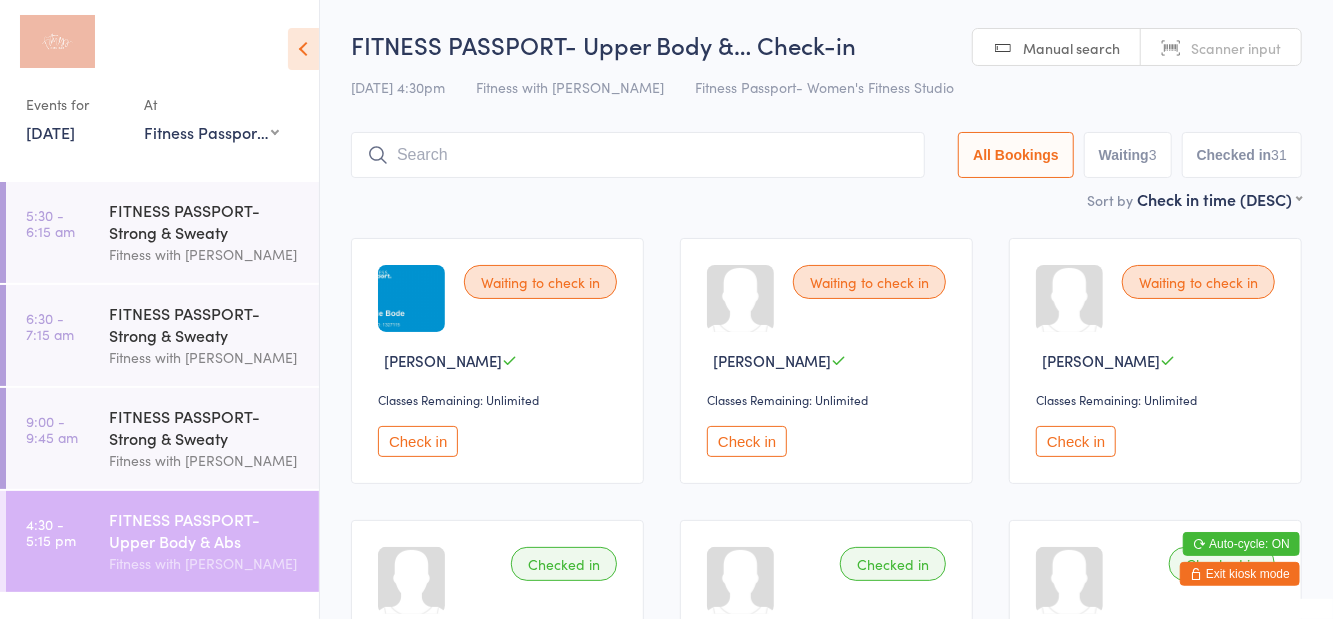 click on "Waiting  3" at bounding box center (1128, 155) 